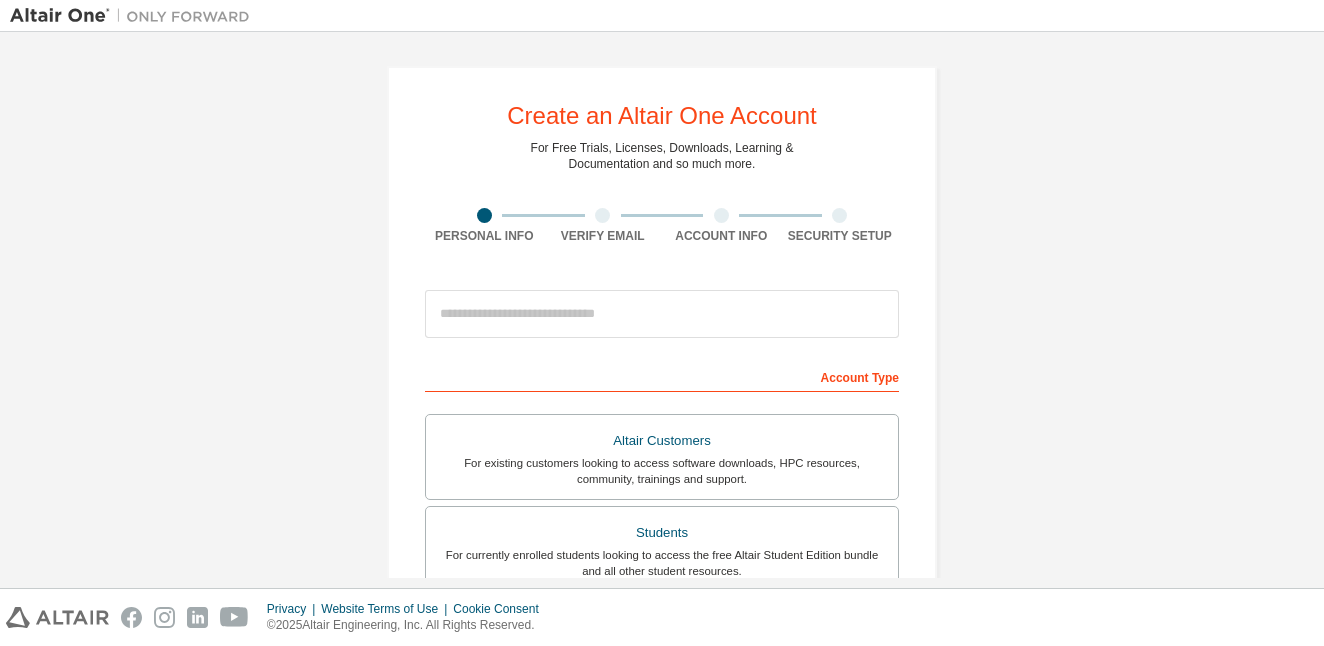 scroll, scrollTop: 0, scrollLeft: 0, axis: both 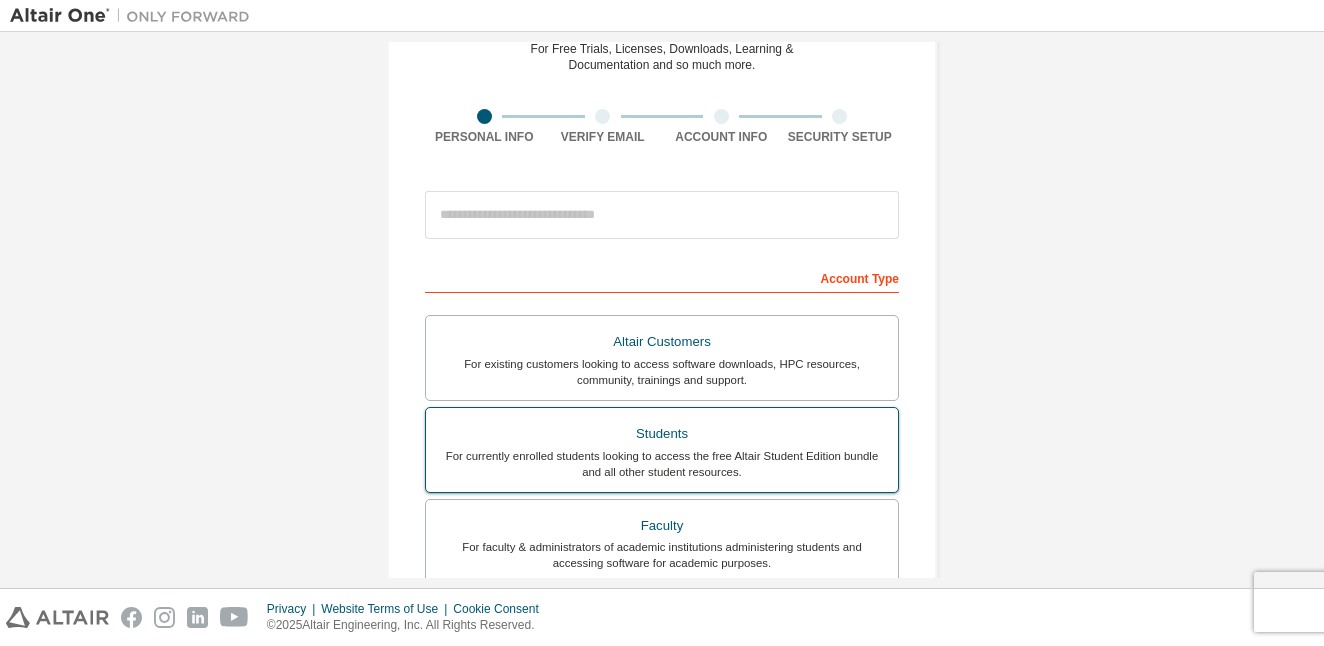 click on "Students For currently enrolled students looking to access the free Altair Student Edition bundle and all other student resources." at bounding box center [662, 450] 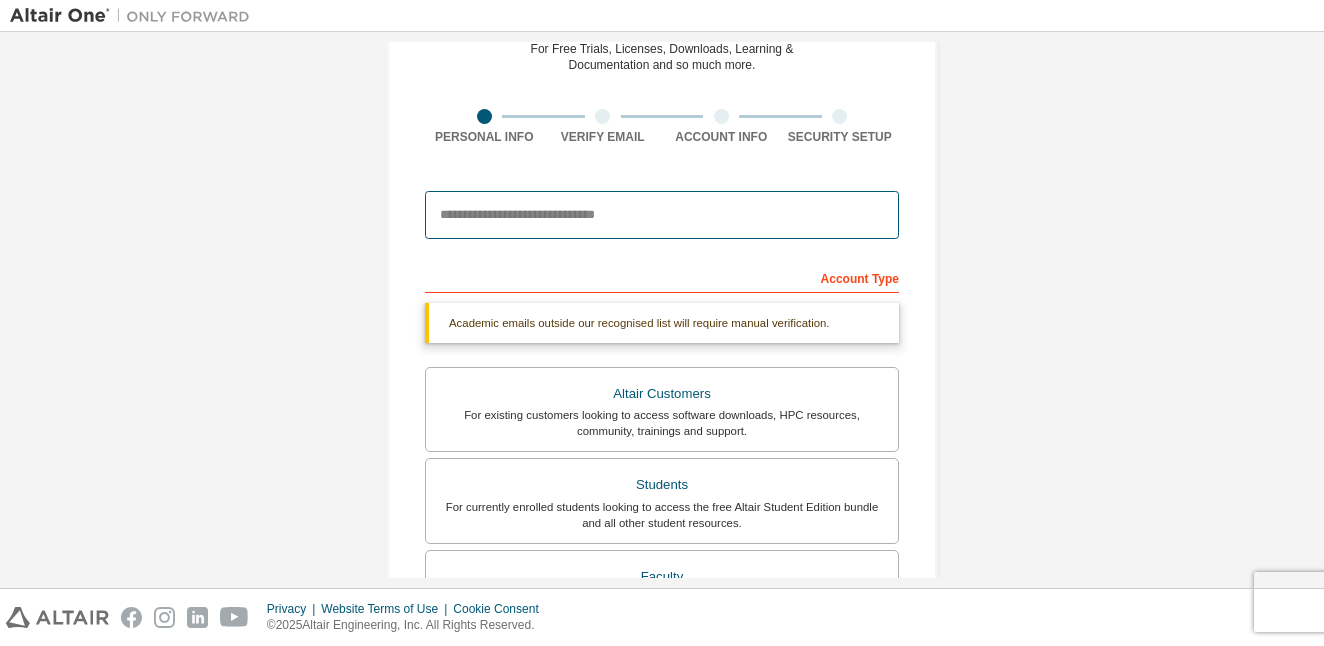 click at bounding box center [662, 215] 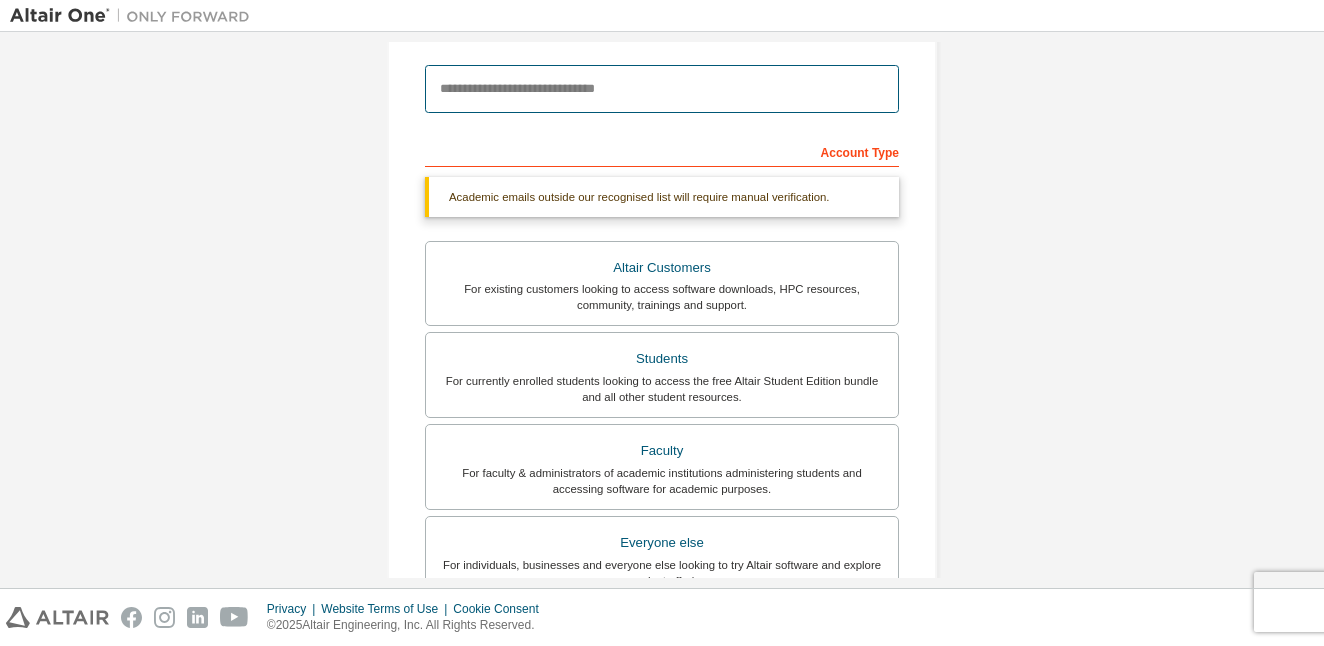 scroll, scrollTop: 229, scrollLeft: 0, axis: vertical 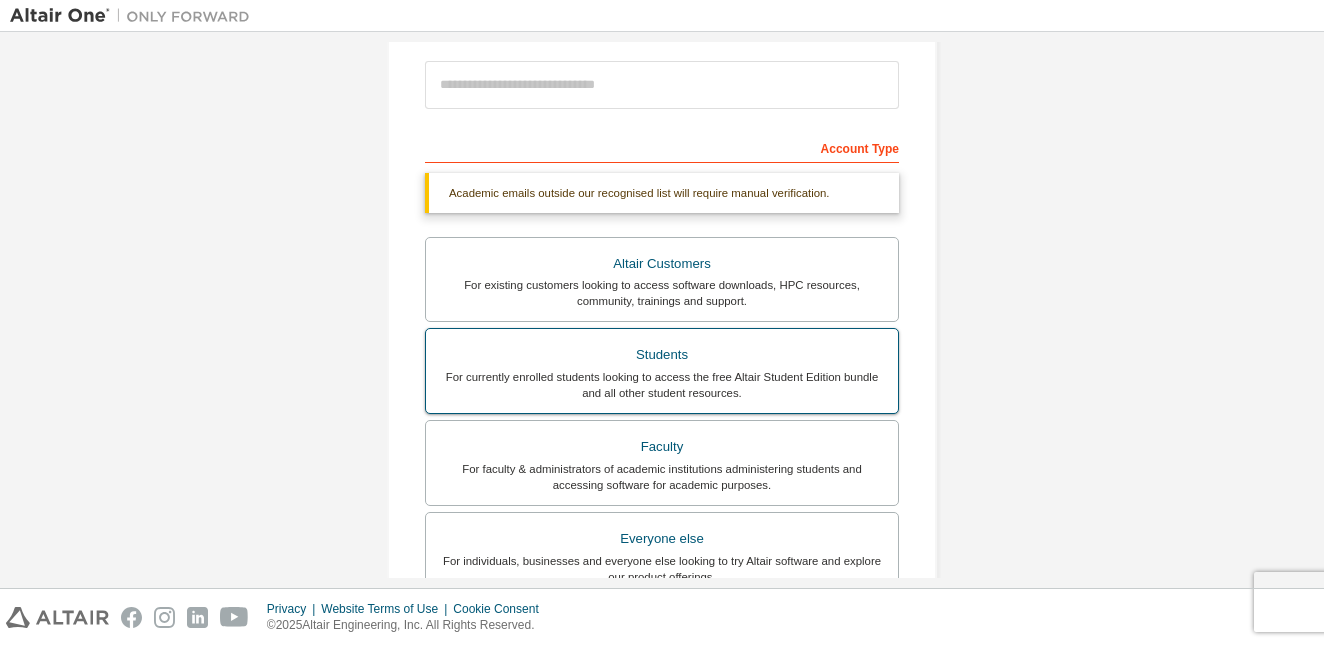 click on "Students" at bounding box center [662, 355] 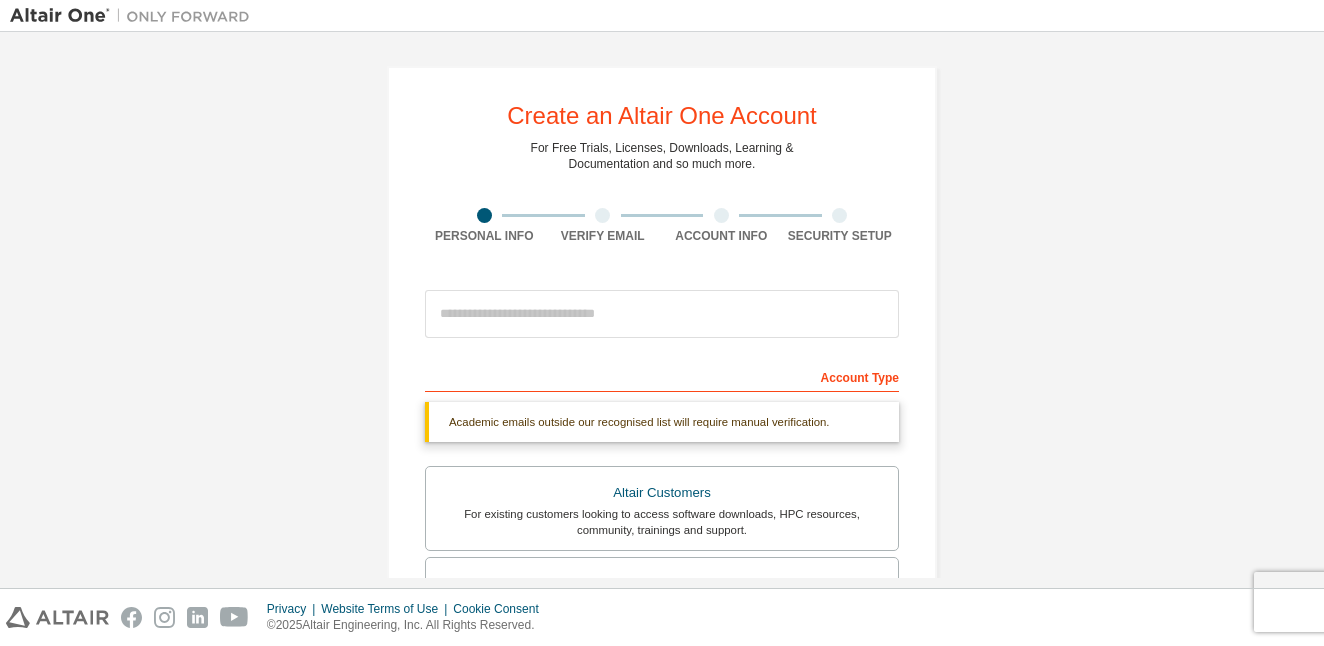 scroll, scrollTop: 0, scrollLeft: 0, axis: both 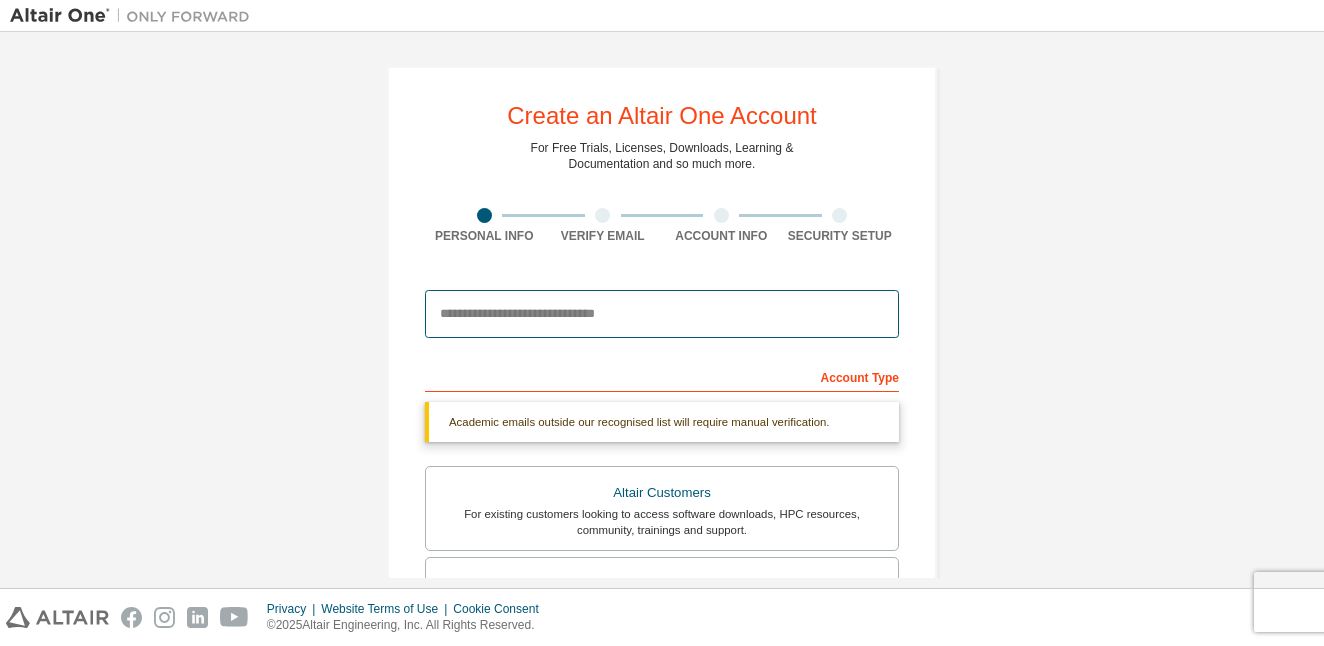 click at bounding box center (662, 314) 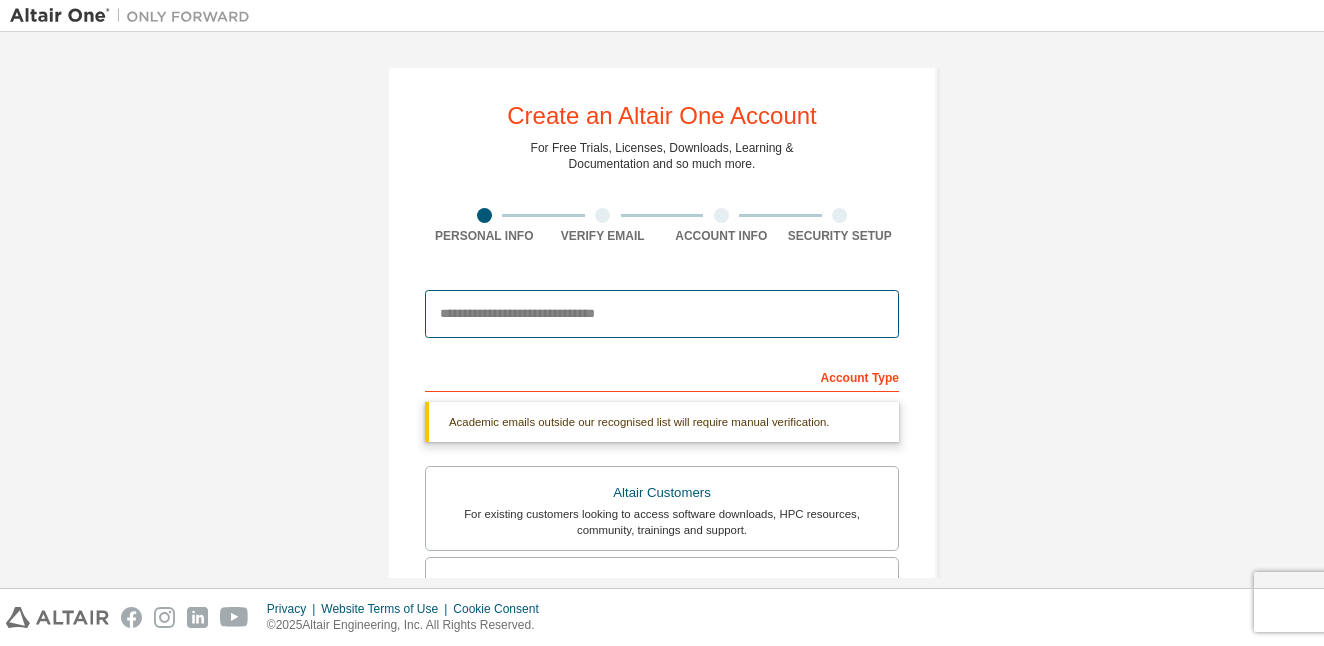 click at bounding box center (662, 314) 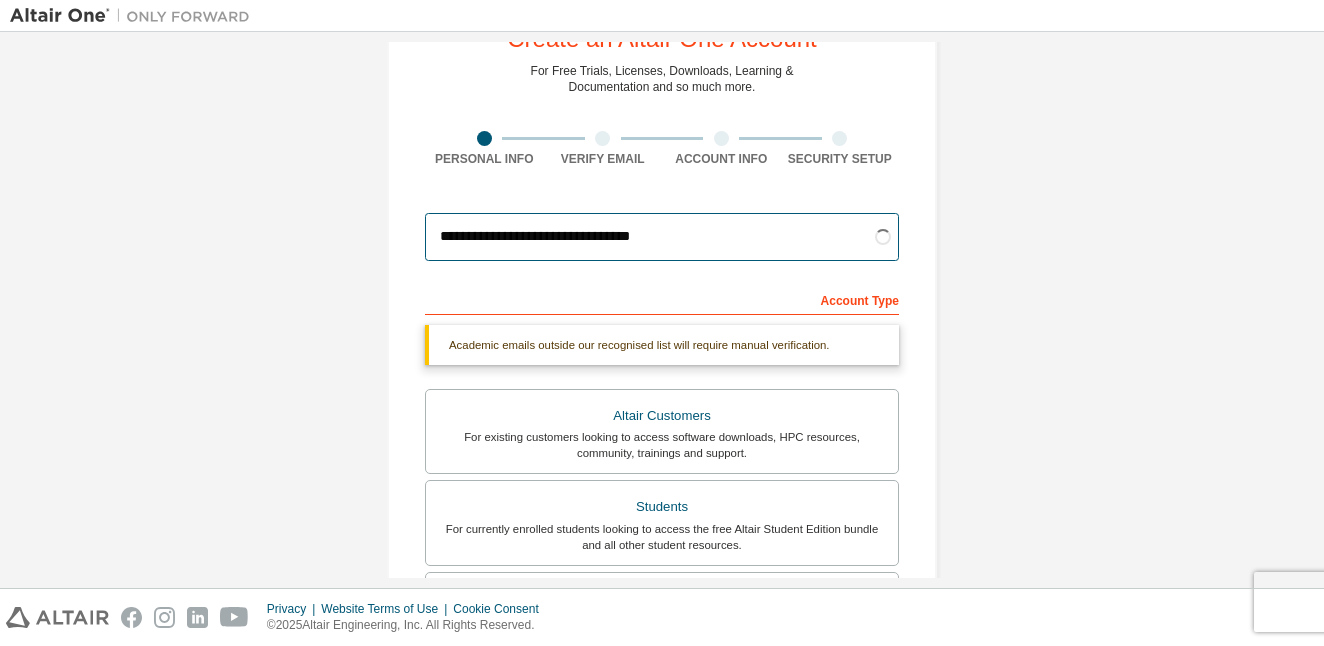 scroll, scrollTop: 78, scrollLeft: 0, axis: vertical 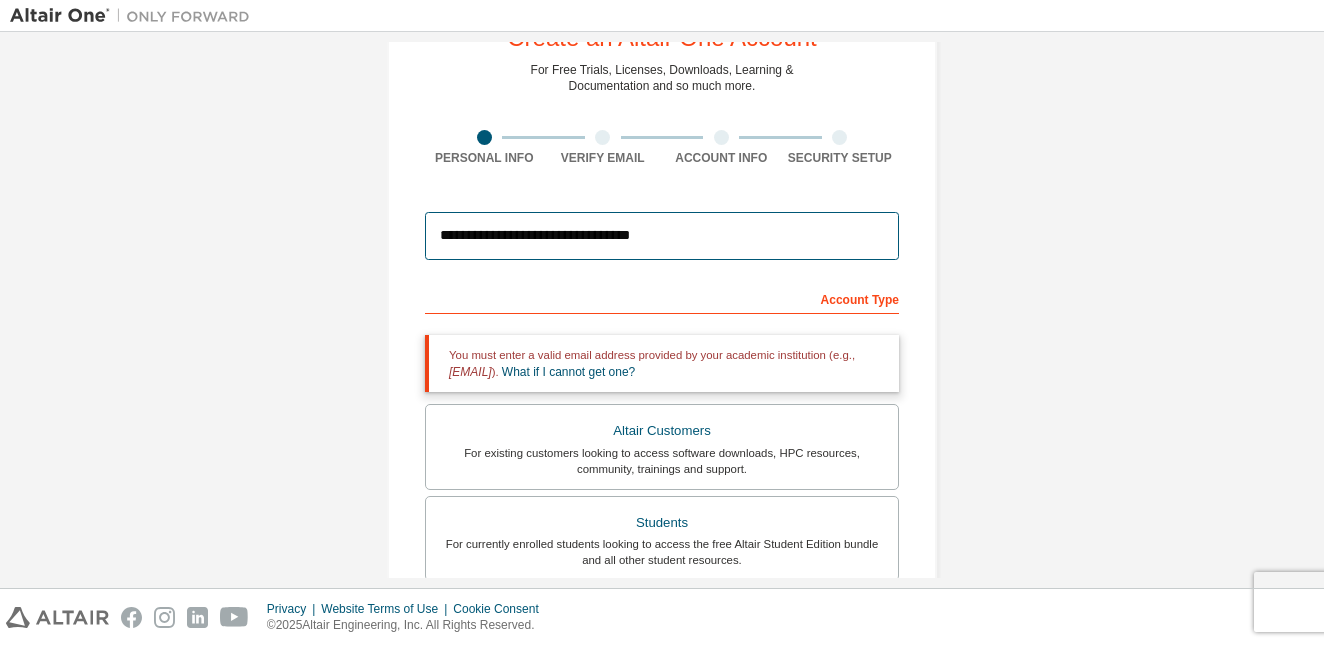 type on "**********" 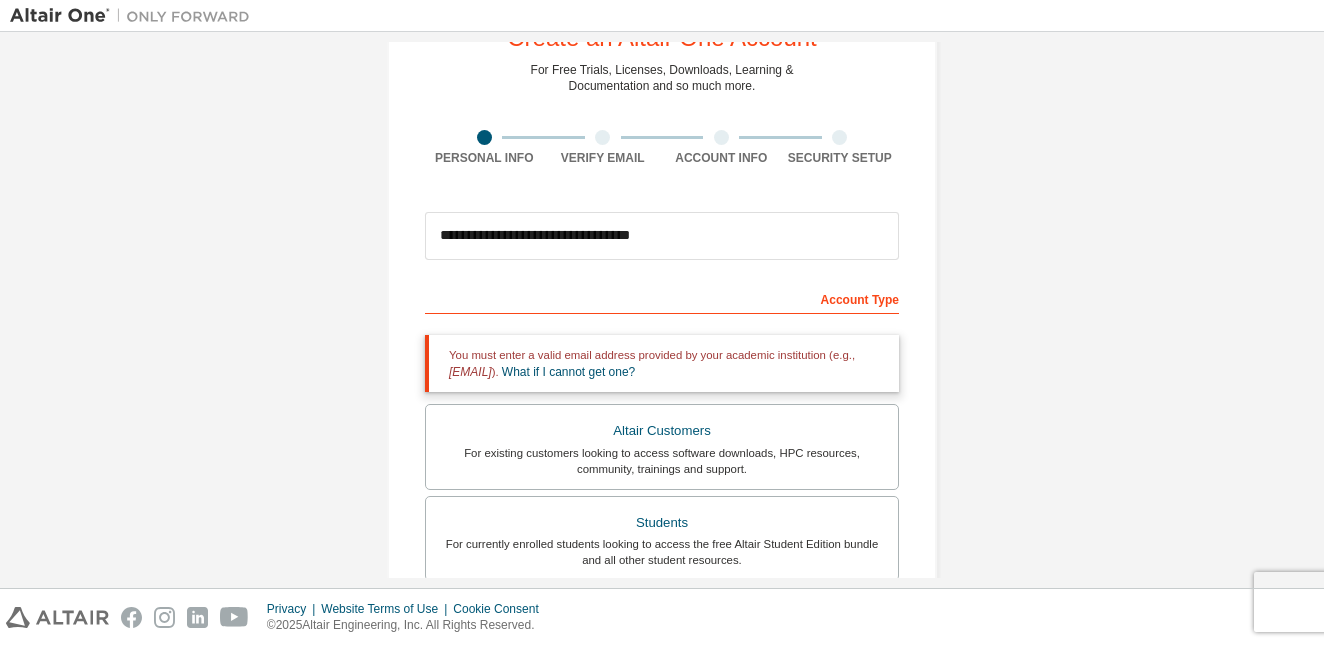 click on "**********" at bounding box center [662, 527] 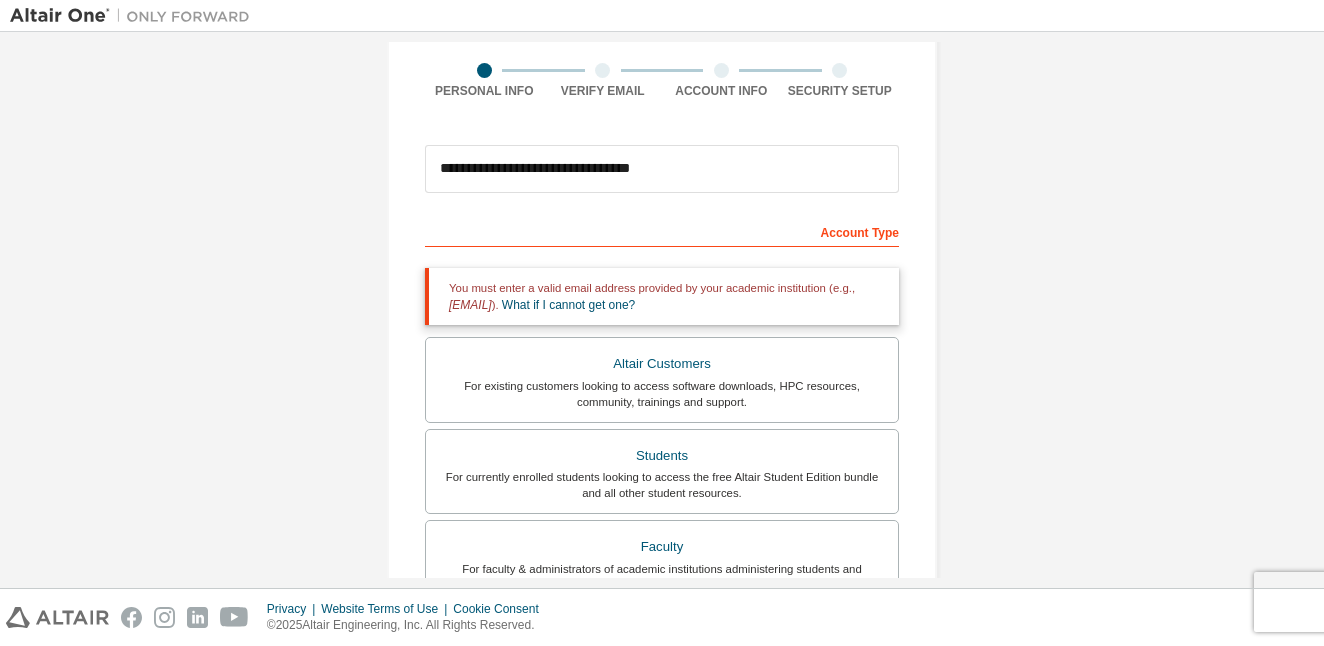 scroll, scrollTop: 149, scrollLeft: 0, axis: vertical 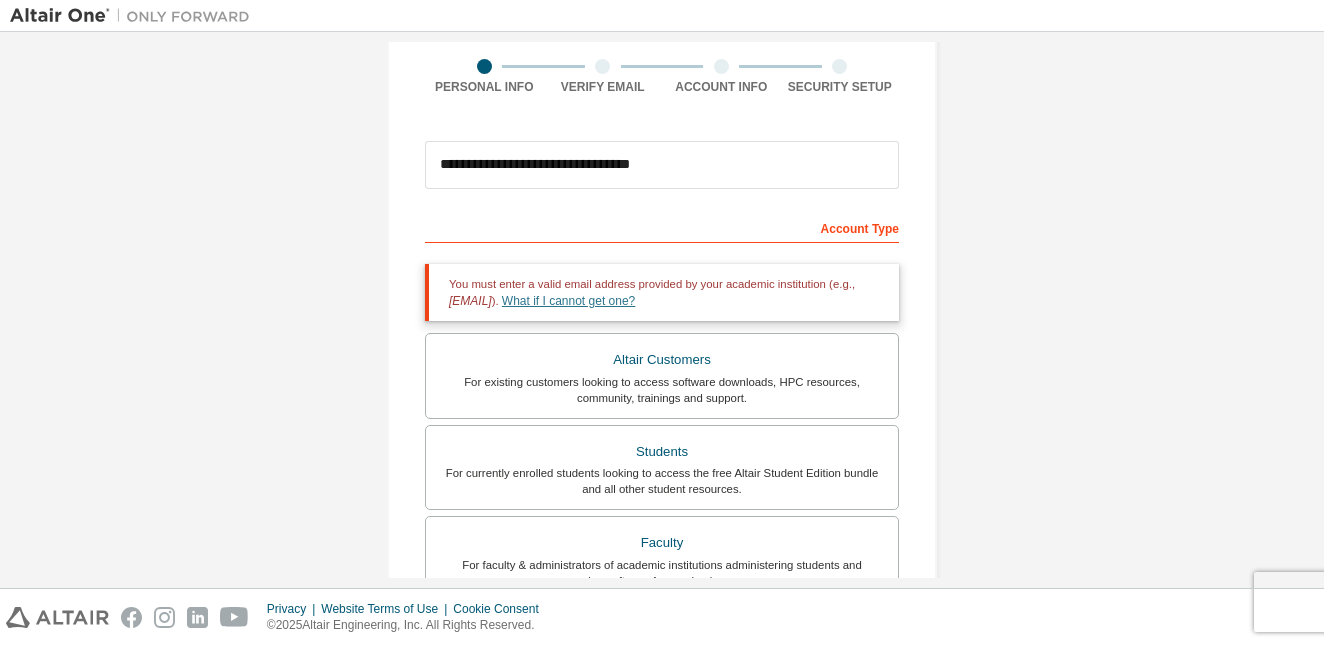click on "What if I cannot get one?" at bounding box center (568, 301) 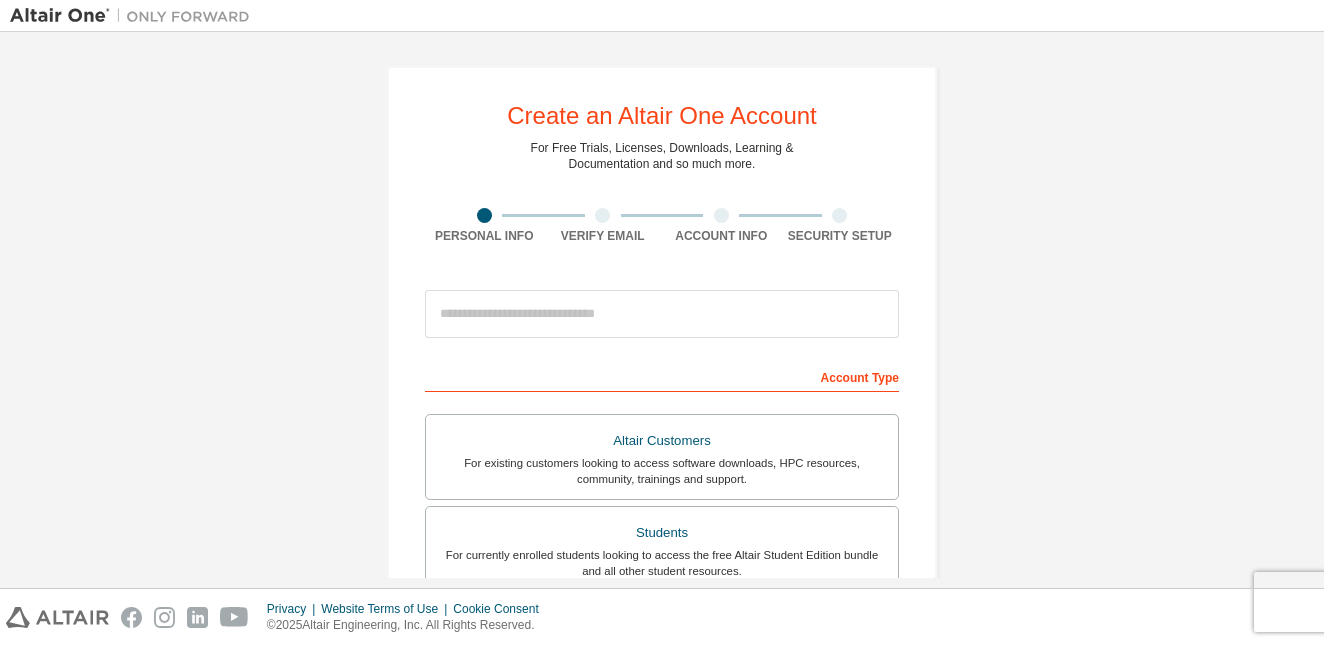 scroll, scrollTop: 0, scrollLeft: 0, axis: both 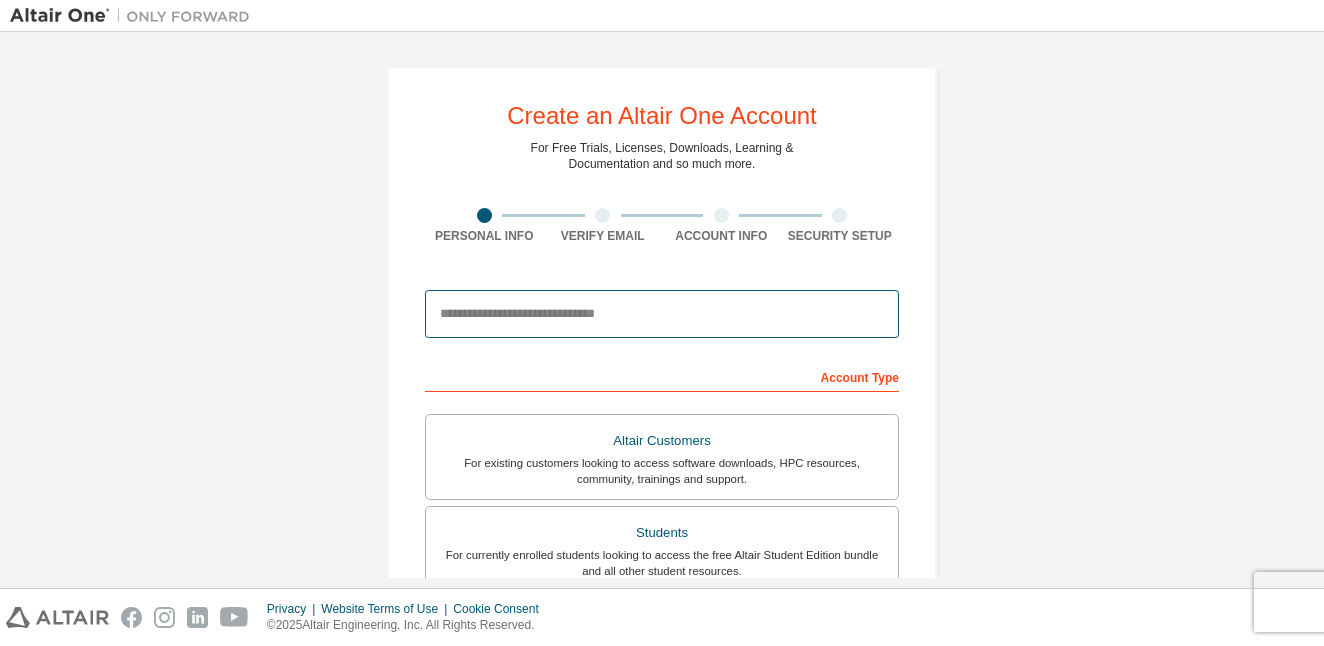 click at bounding box center (662, 314) 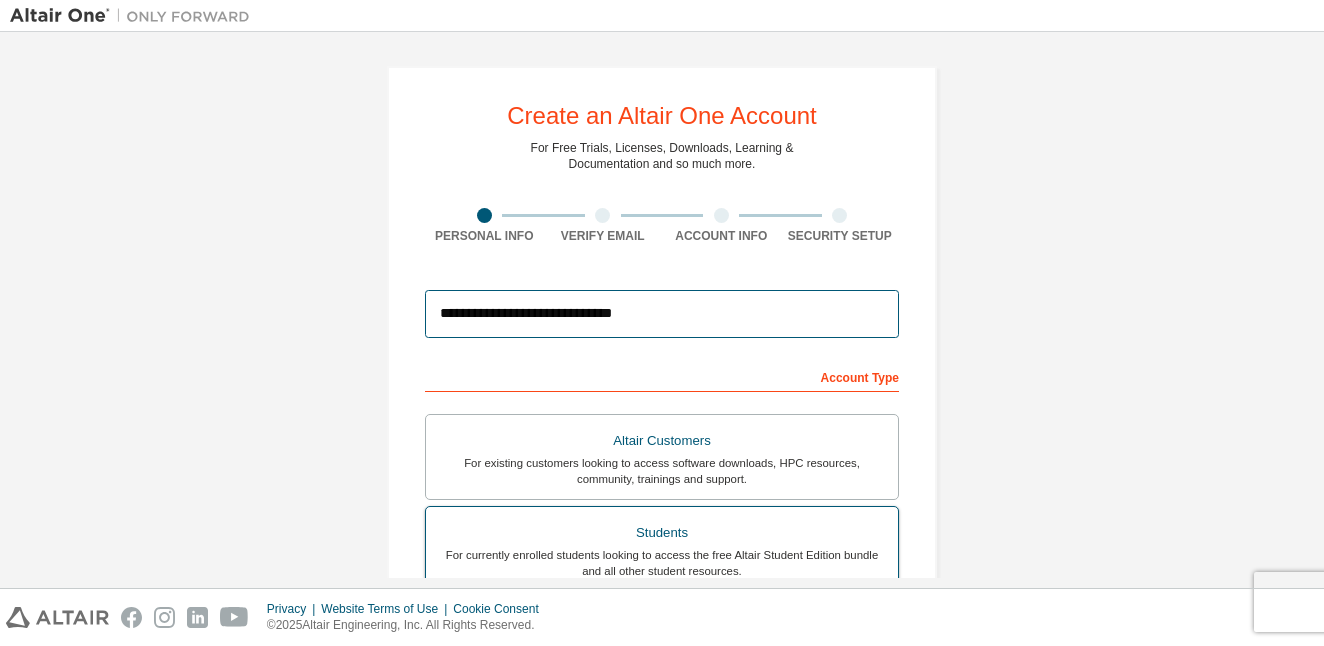 type on "**********" 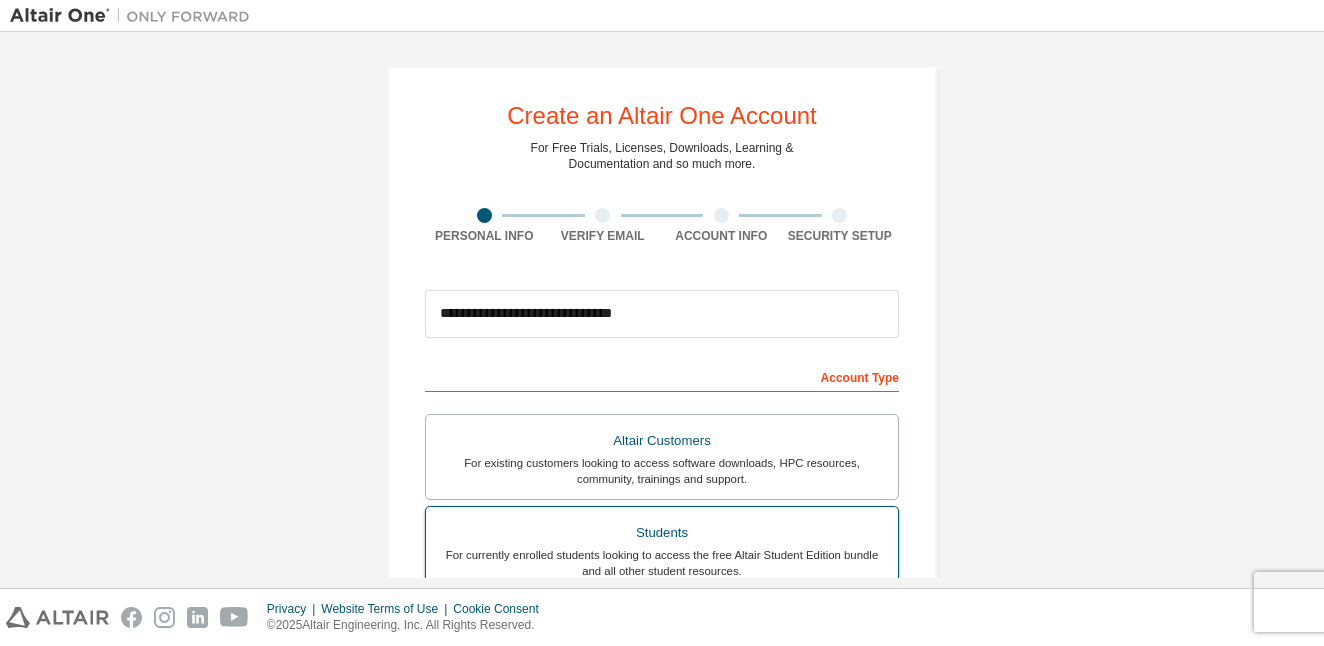 click on "Students" at bounding box center (662, 533) 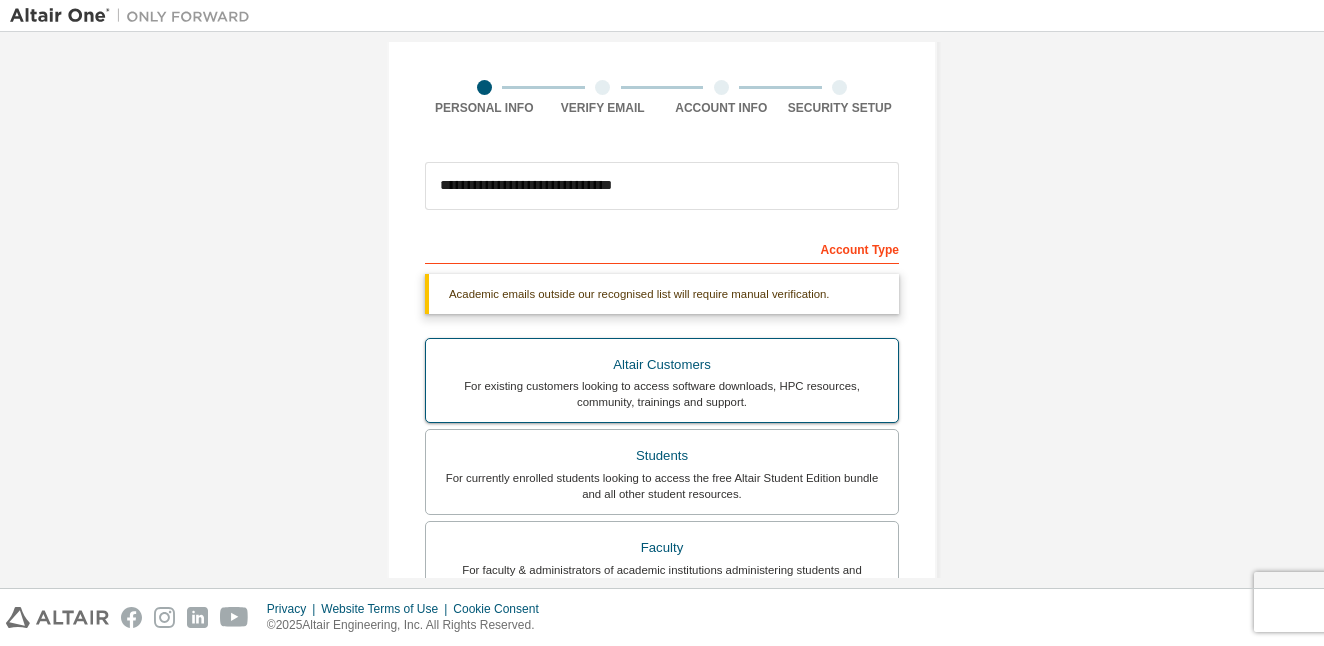 scroll, scrollTop: 136, scrollLeft: 0, axis: vertical 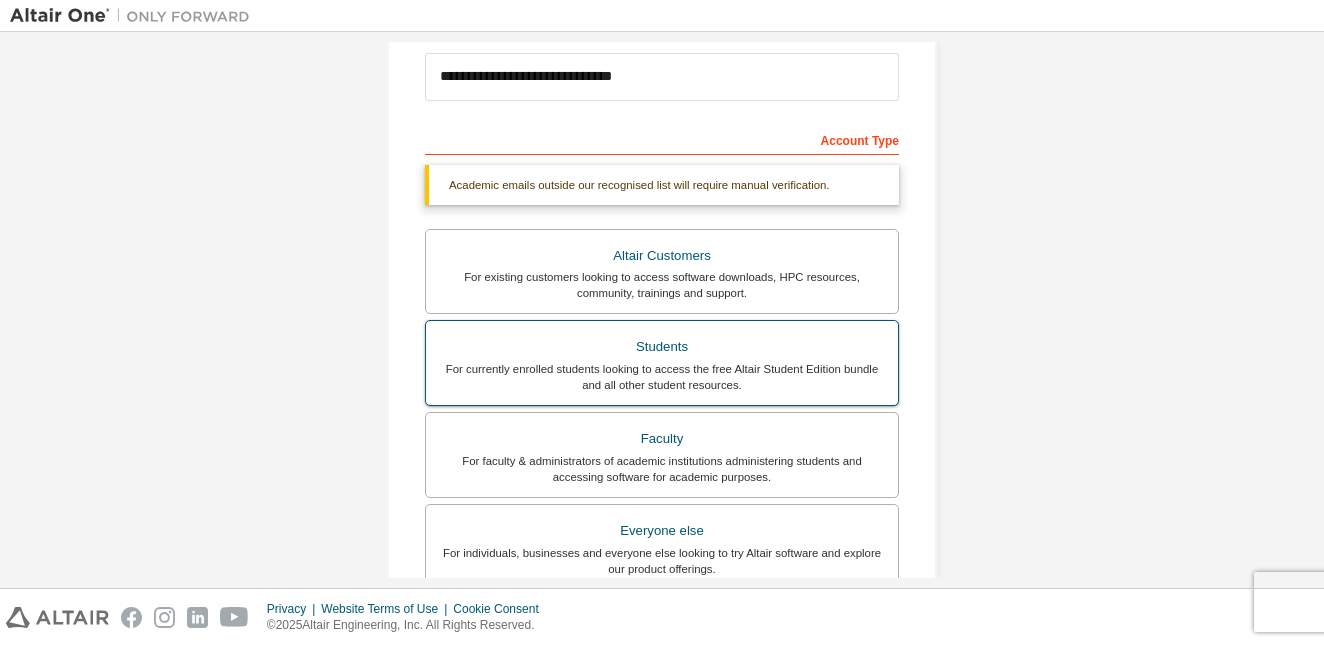 click on "For currently enrolled students looking to access the free Altair Student Edition bundle and all other student resources." at bounding box center (662, 377) 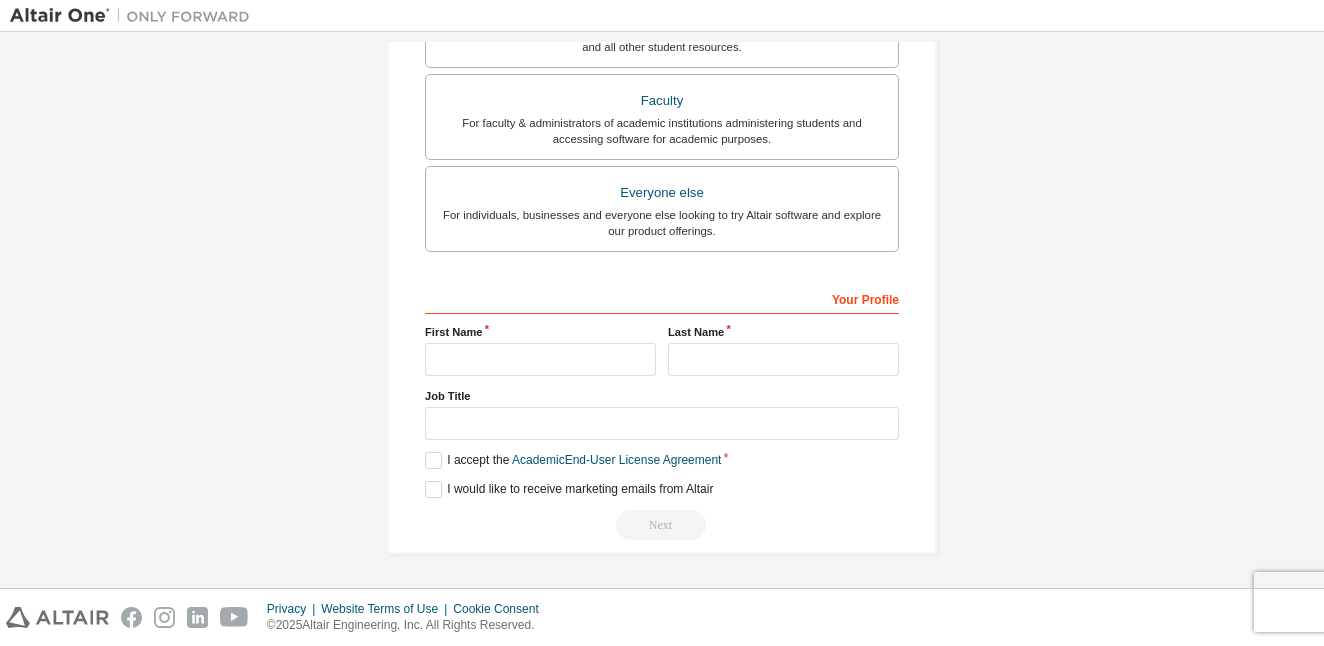scroll, scrollTop: 581, scrollLeft: 0, axis: vertical 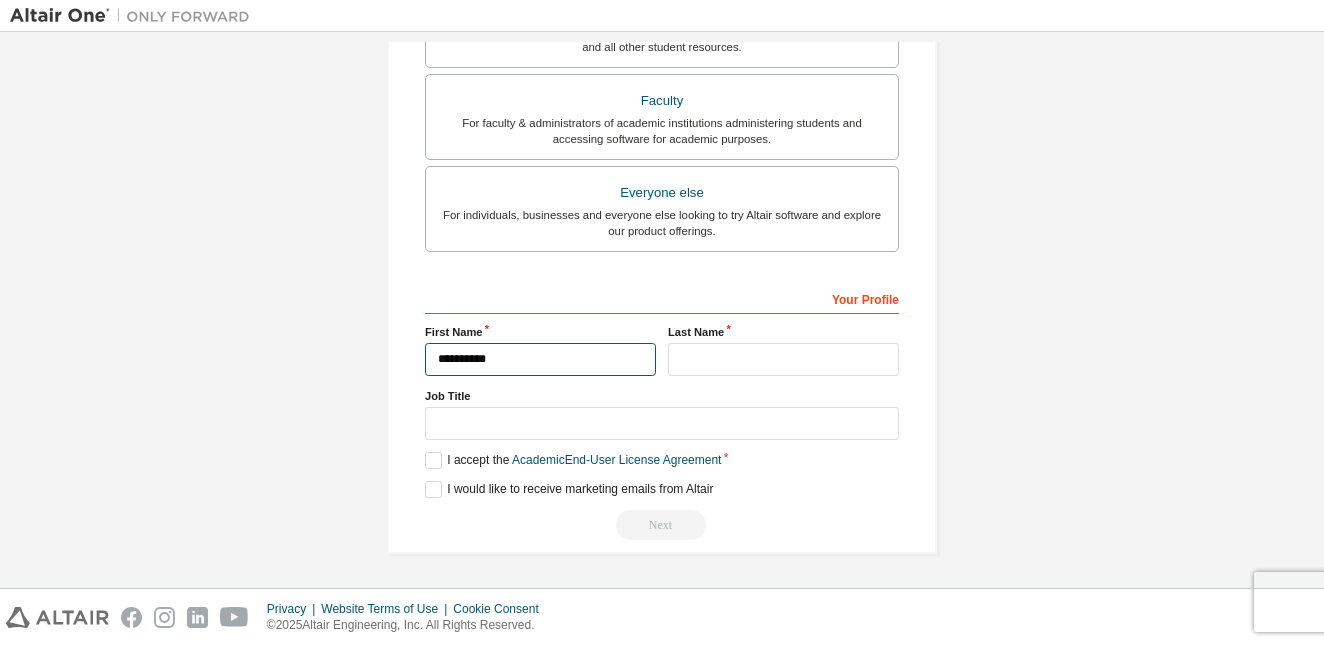type on "**********" 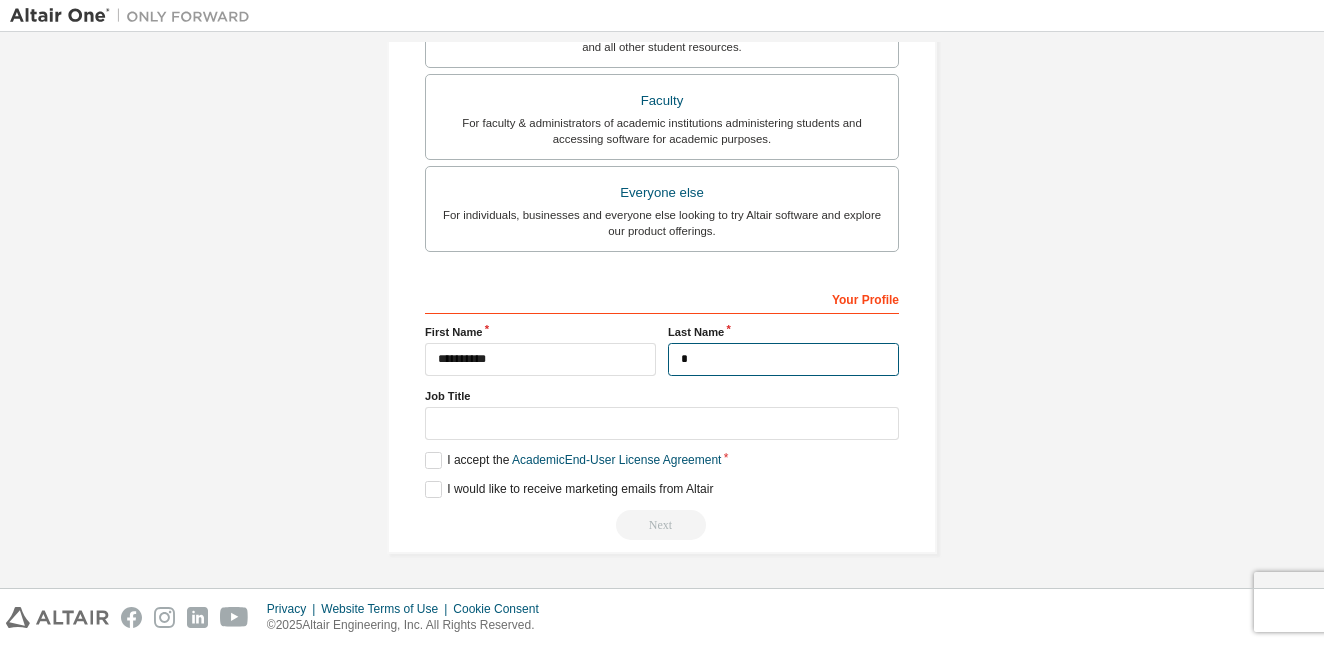 scroll, scrollTop: 577, scrollLeft: 0, axis: vertical 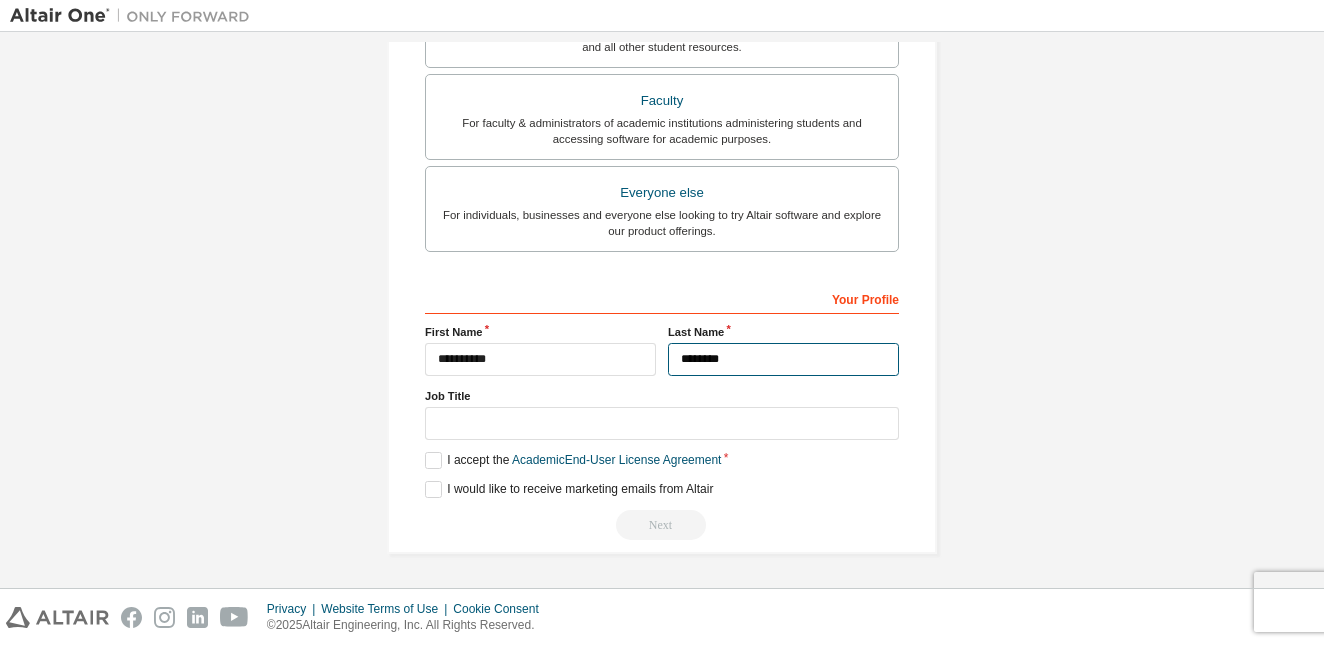 type on "********" 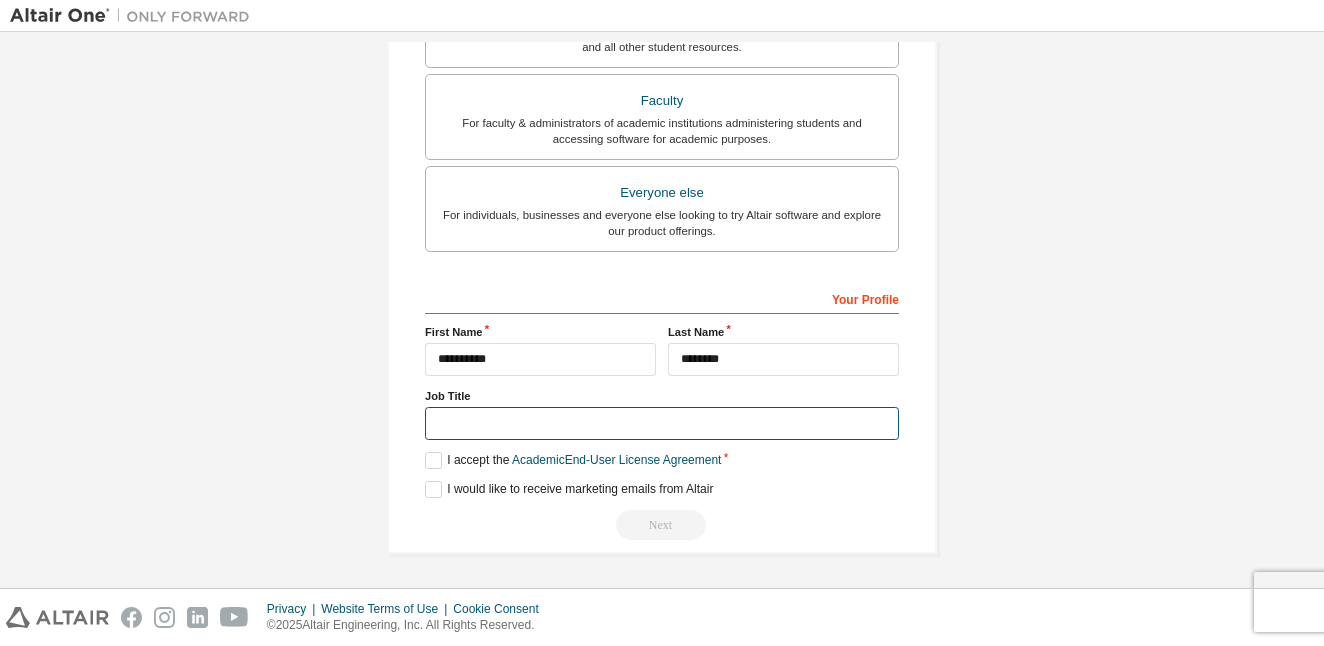 click at bounding box center (662, 423) 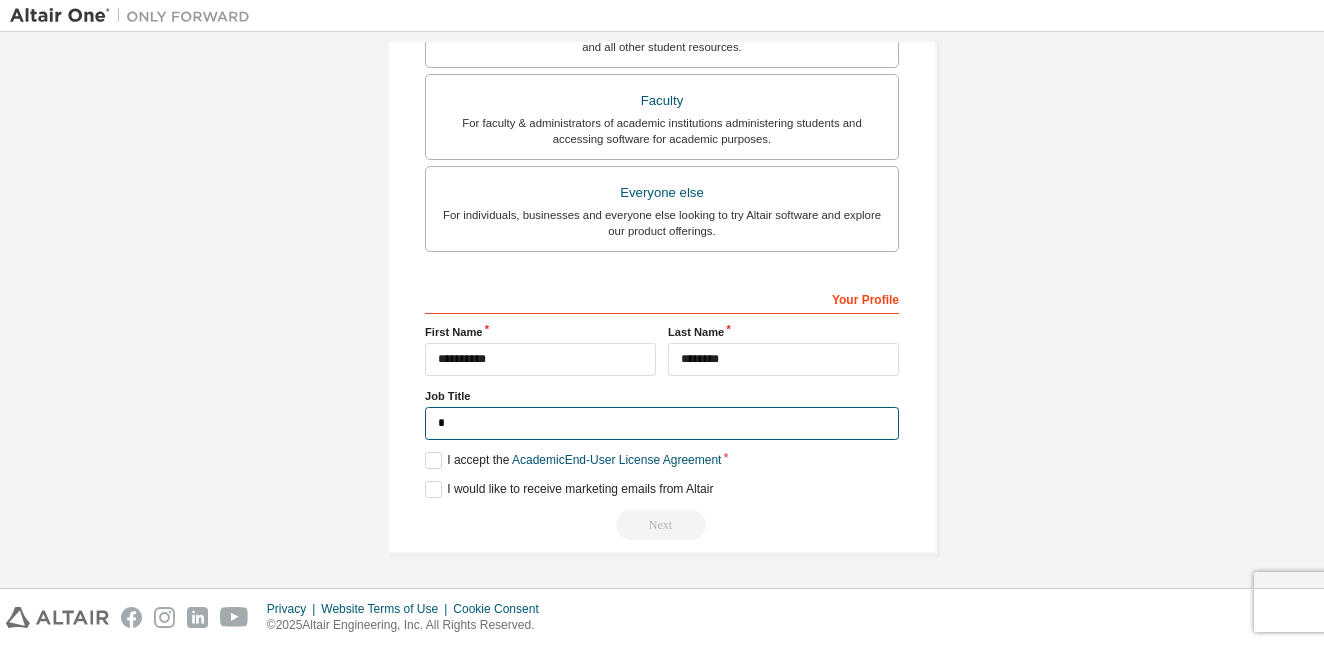 scroll, scrollTop: 573, scrollLeft: 0, axis: vertical 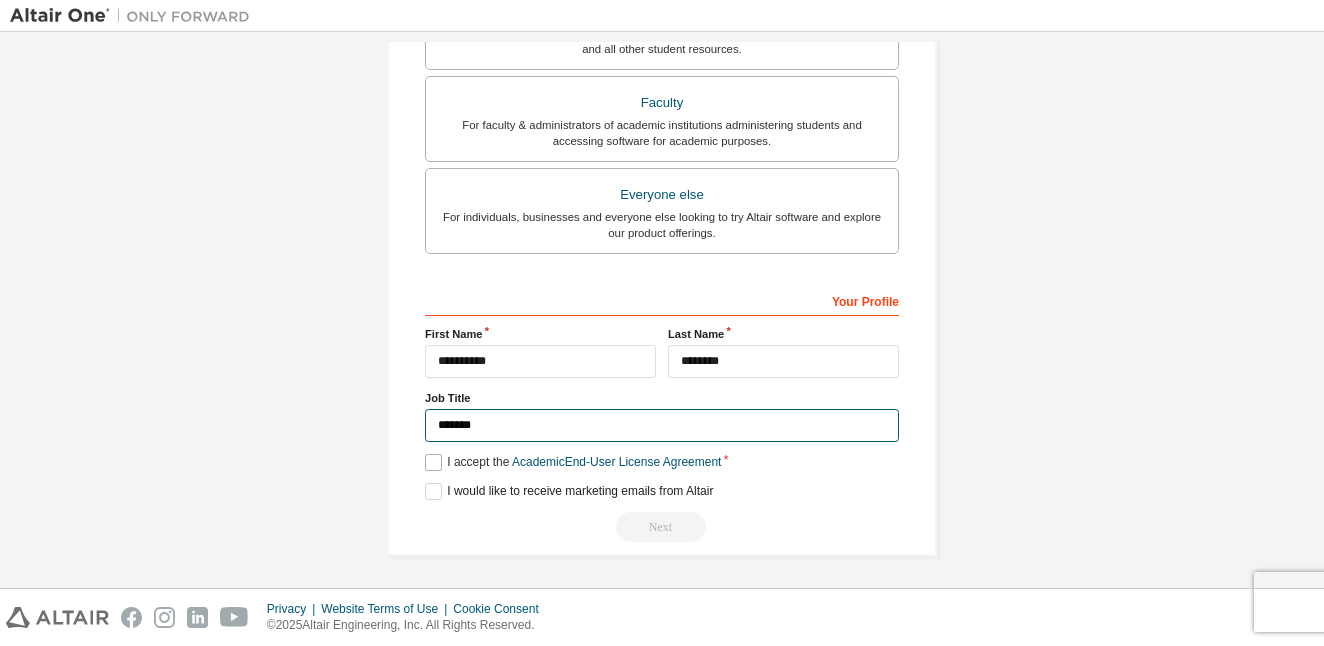 type on "*******" 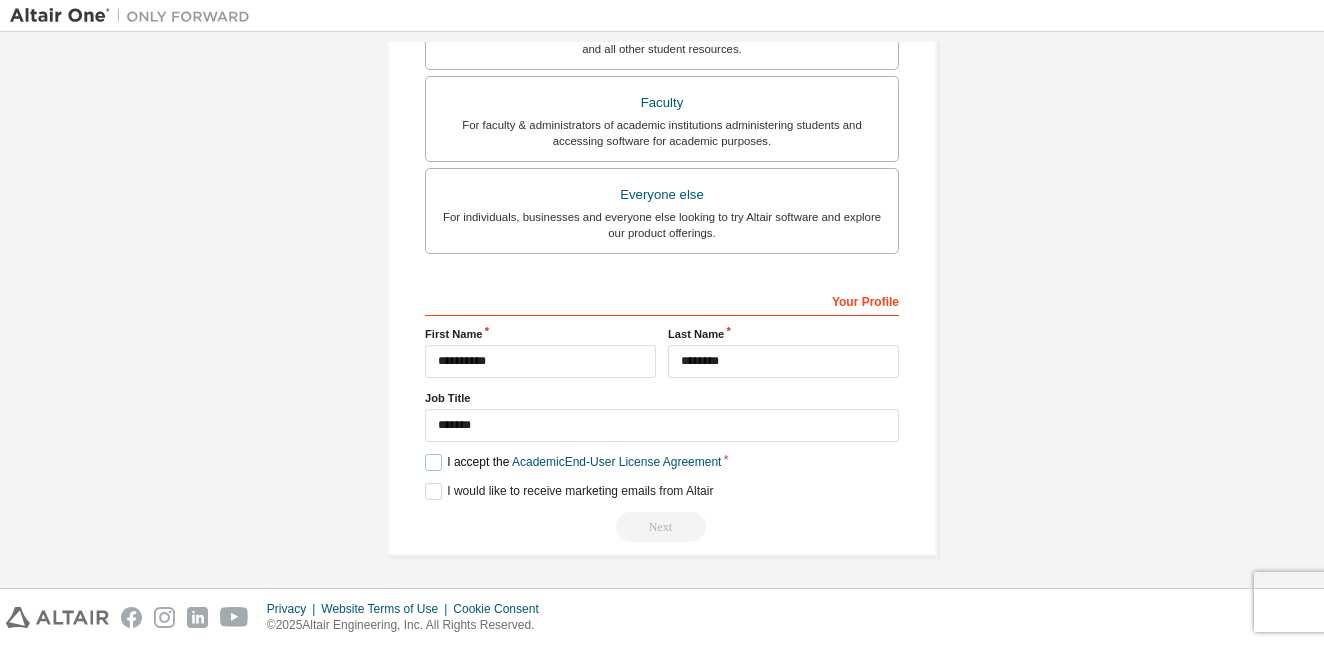 click on "I accept the   Academic   End-User License Agreement" at bounding box center [573, 462] 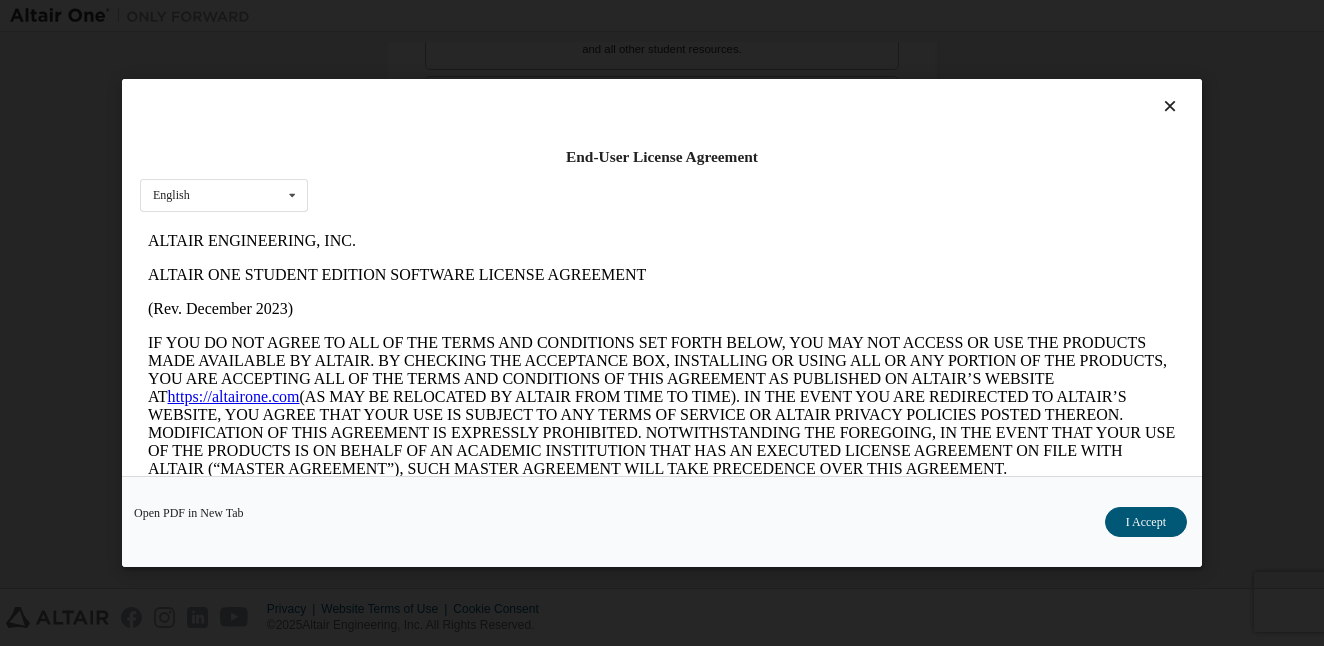 scroll, scrollTop: 0, scrollLeft: 0, axis: both 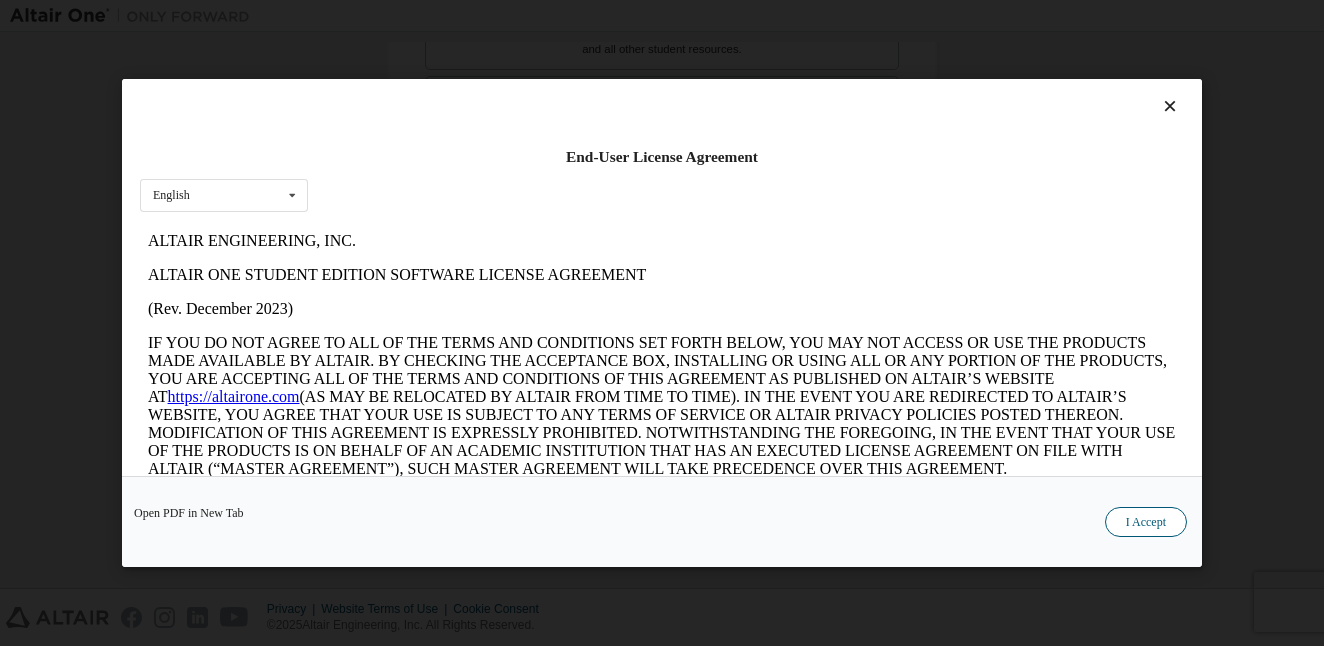 click on "I Accept" at bounding box center (1146, 522) 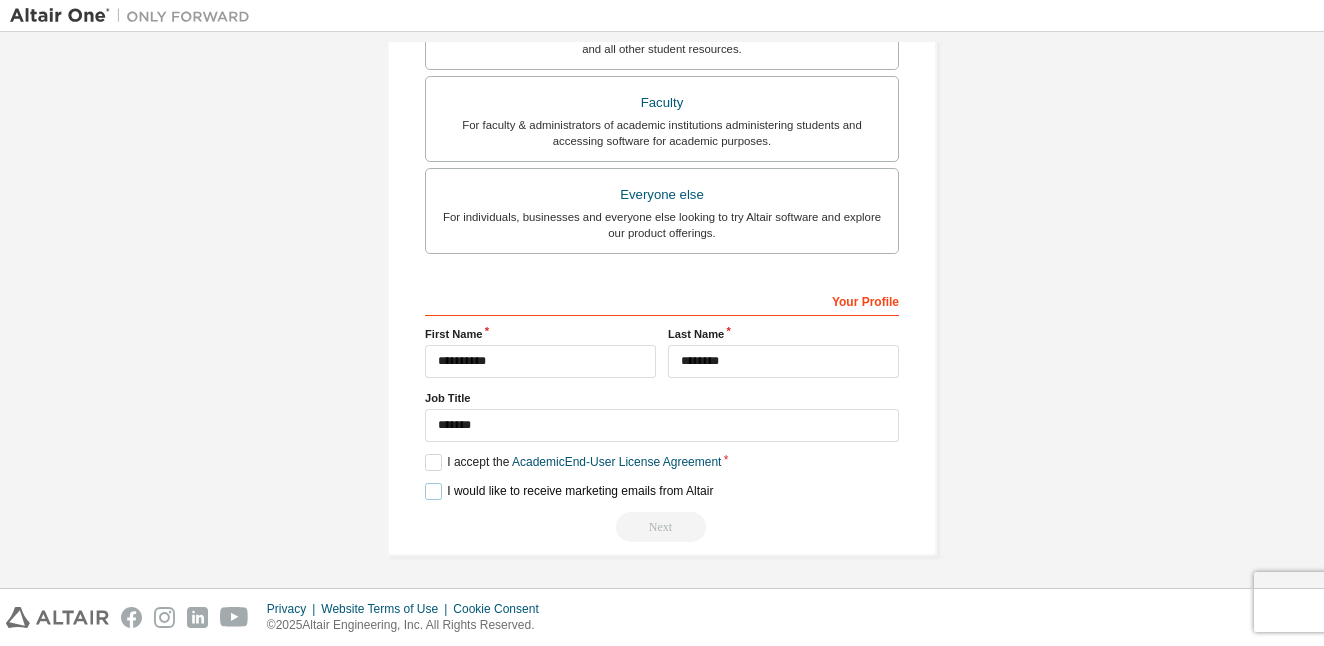 click on "I would like to receive marketing emails from Altair" at bounding box center (569, 491) 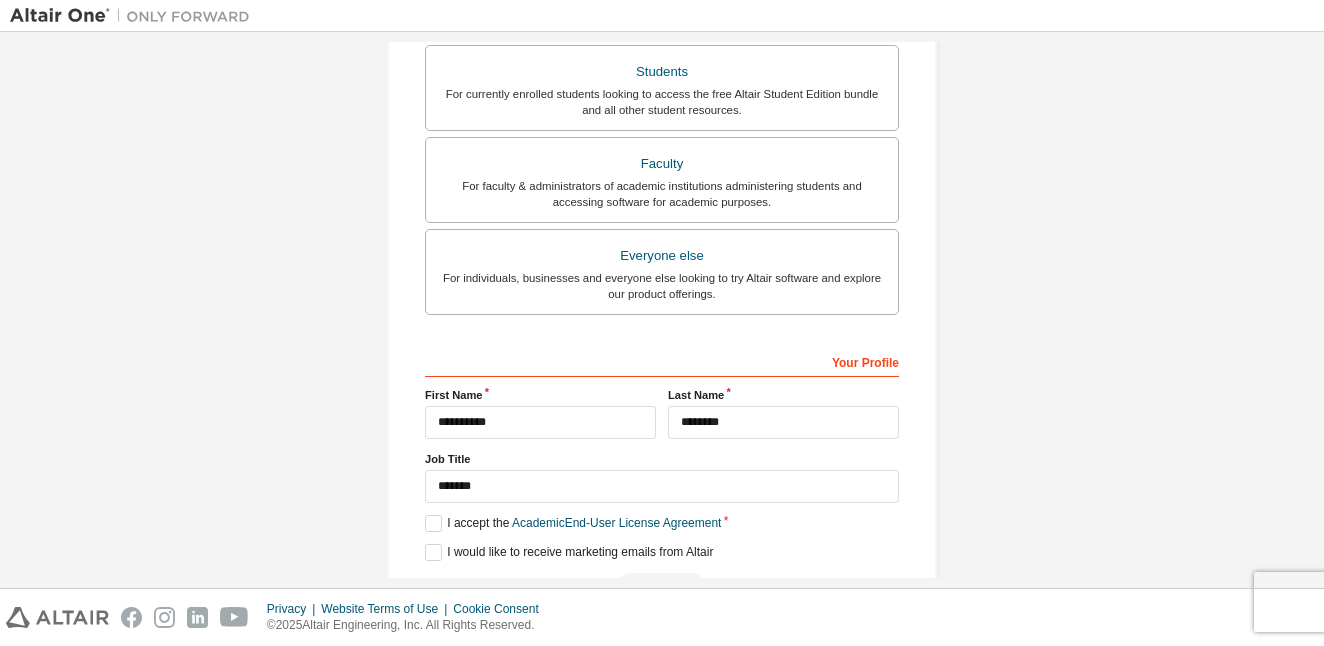 click on "**********" at bounding box center (662, 225) 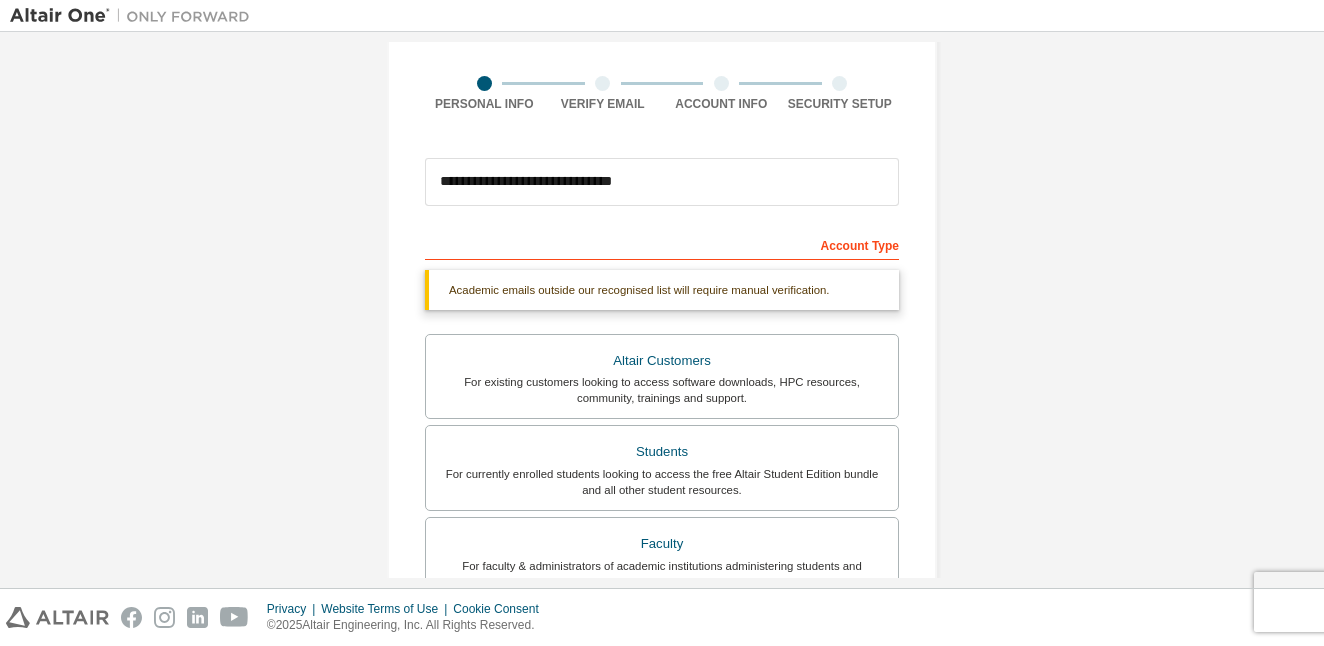 scroll, scrollTop: 108, scrollLeft: 0, axis: vertical 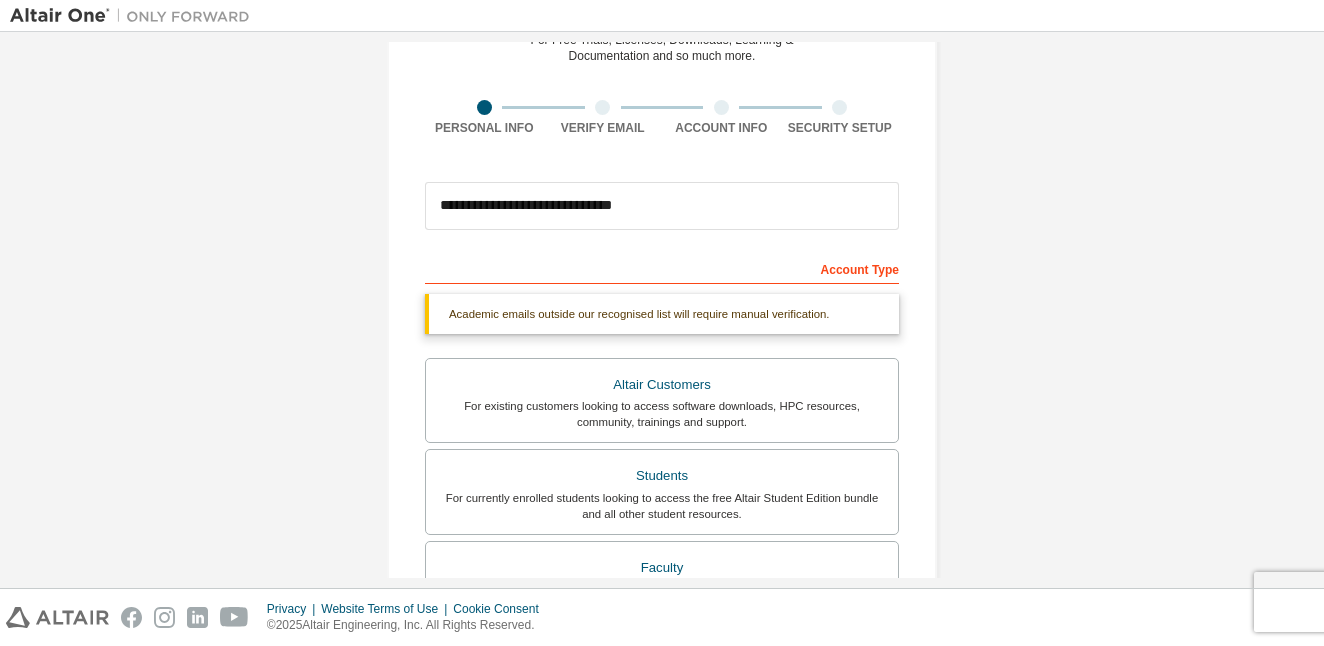click on "Account Type" at bounding box center (662, 268) 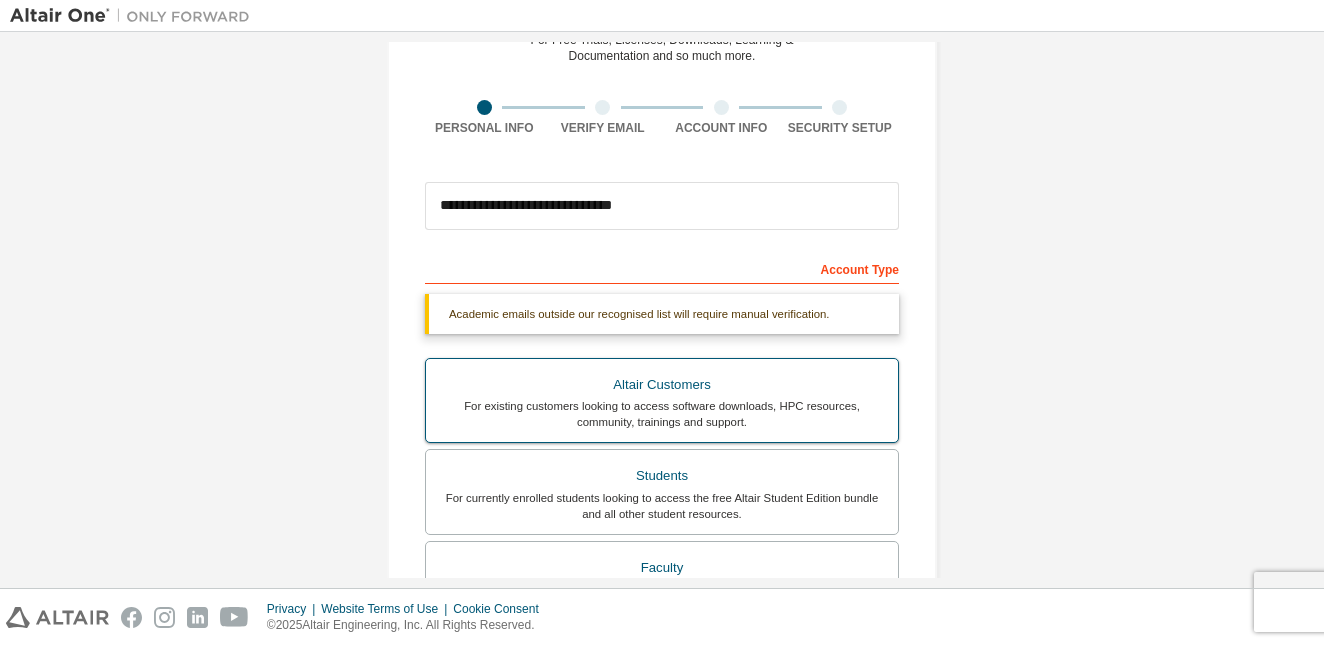 click on "Altair Customers" at bounding box center (662, 385) 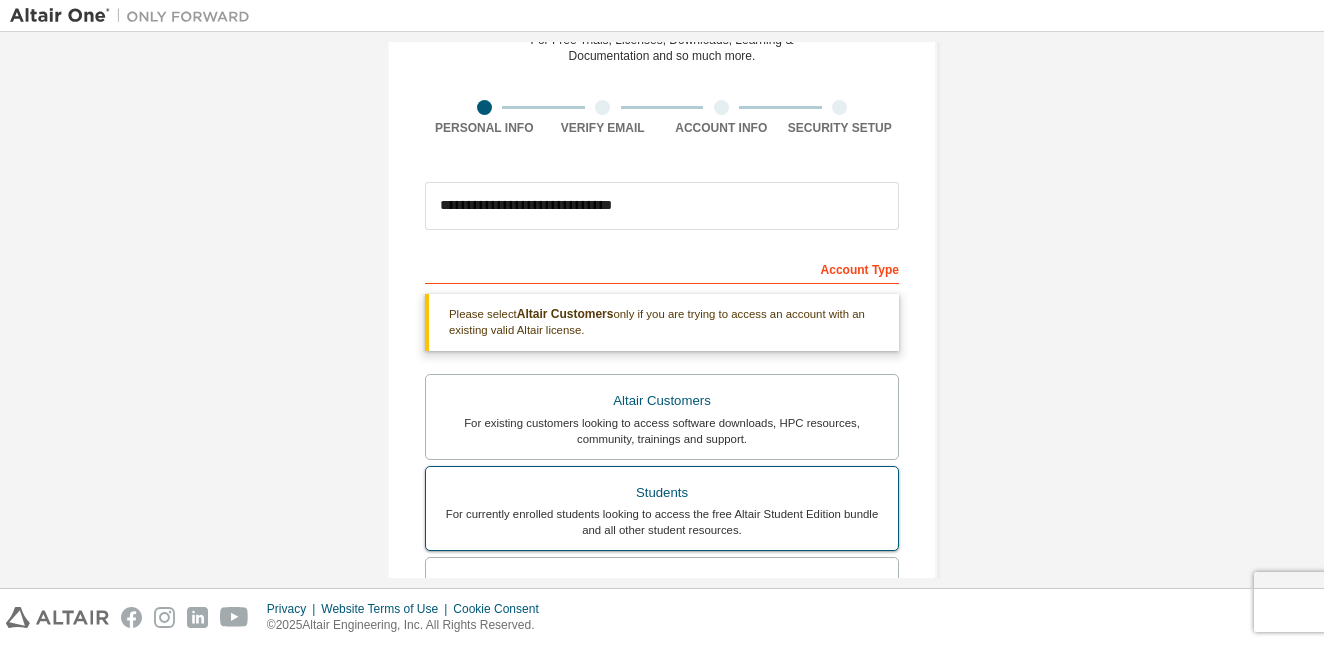 click on "For currently enrolled students looking to access the free Altair Student Edition bundle and all other student resources." at bounding box center (662, 522) 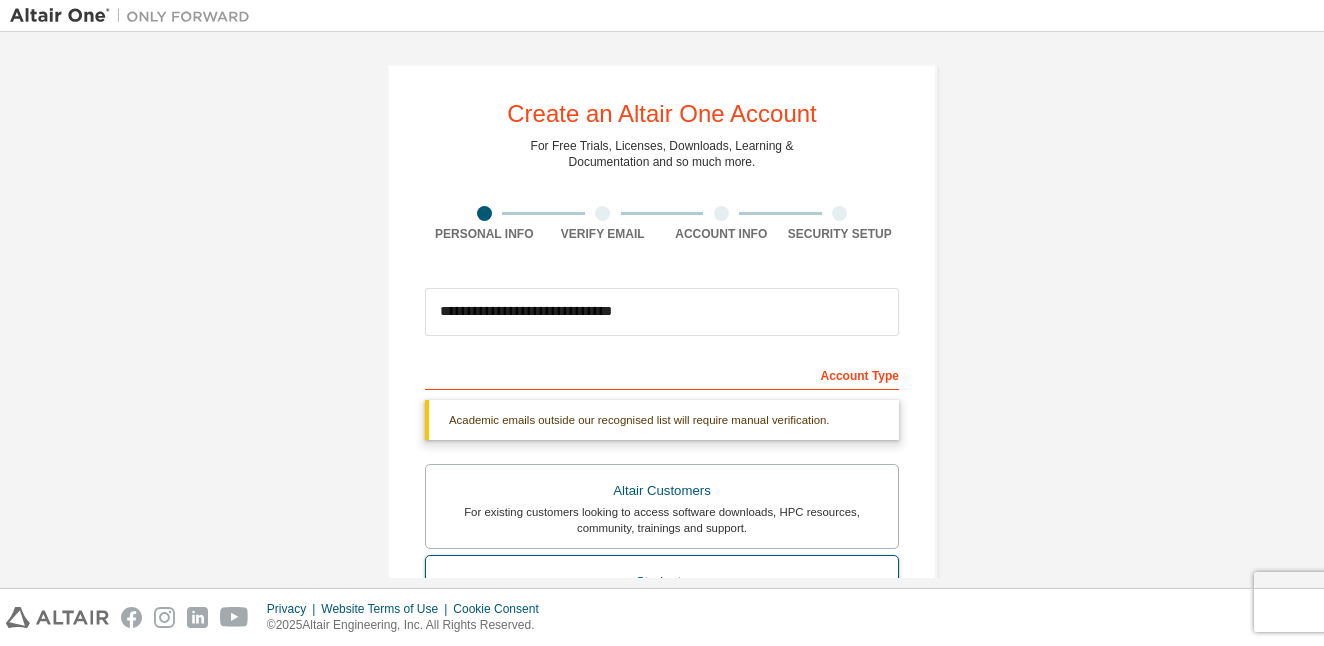 scroll, scrollTop: 0, scrollLeft: 0, axis: both 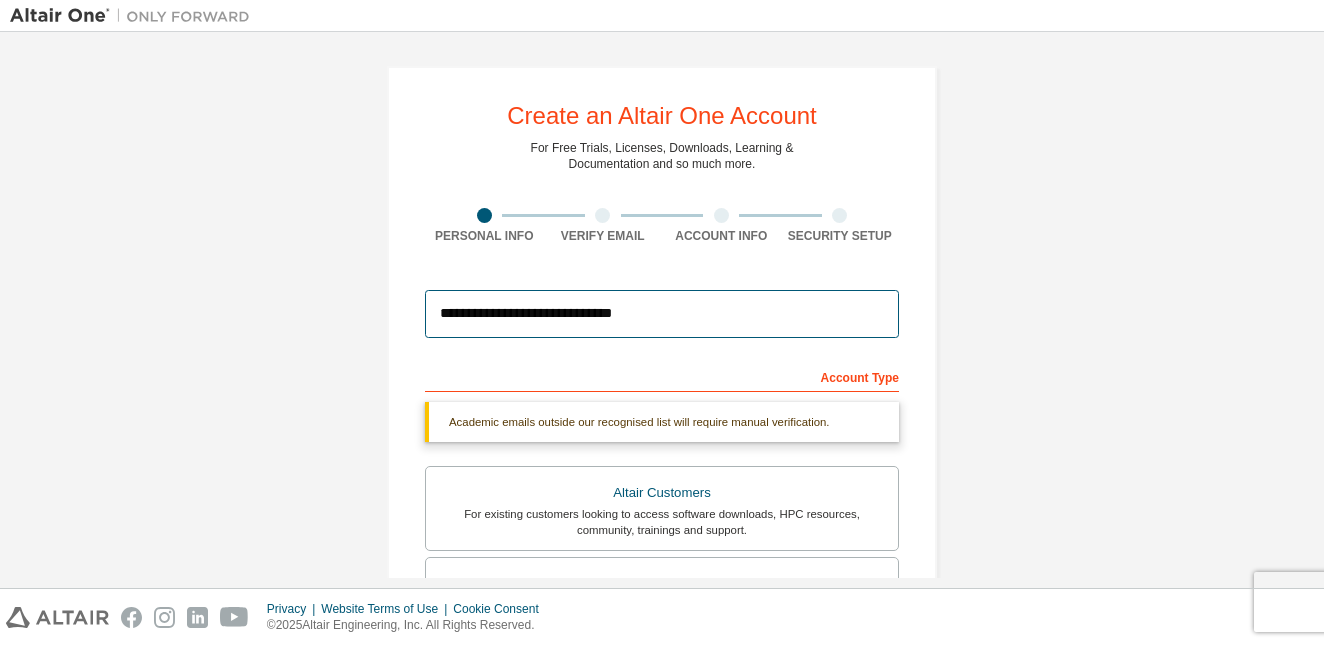 click on "**********" at bounding box center [662, 314] 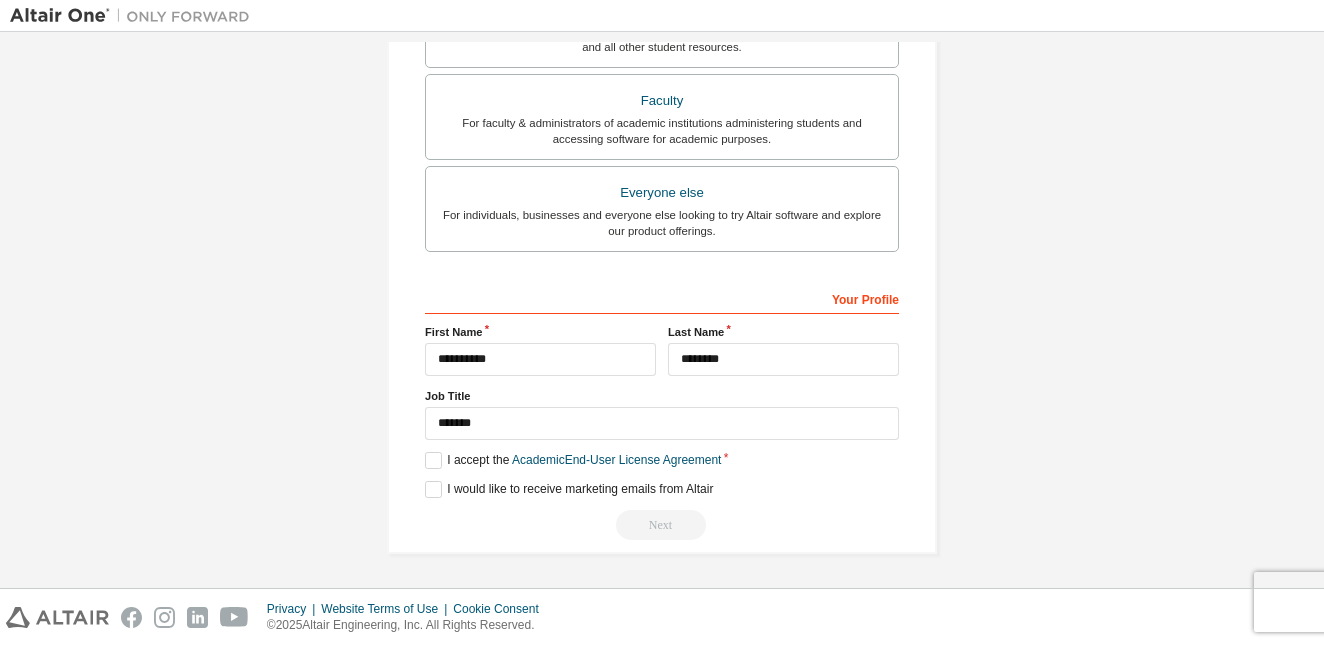 scroll, scrollTop: 573, scrollLeft: 0, axis: vertical 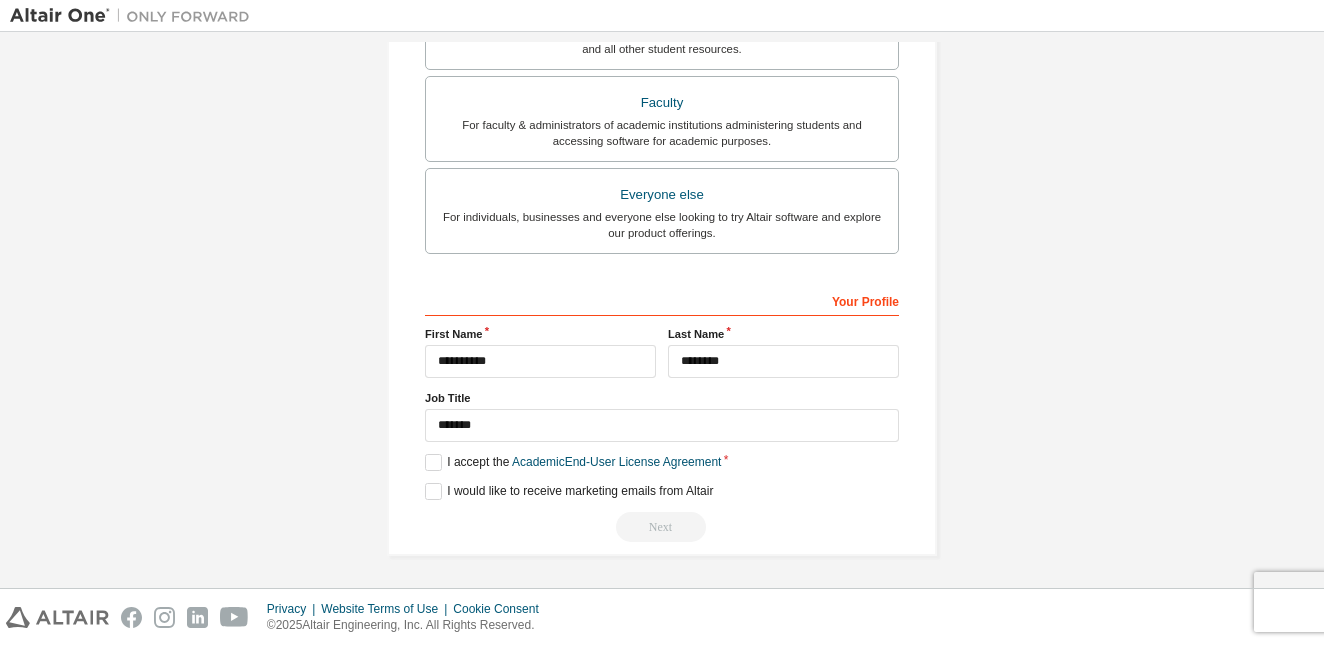 click on "Next" at bounding box center [662, 527] 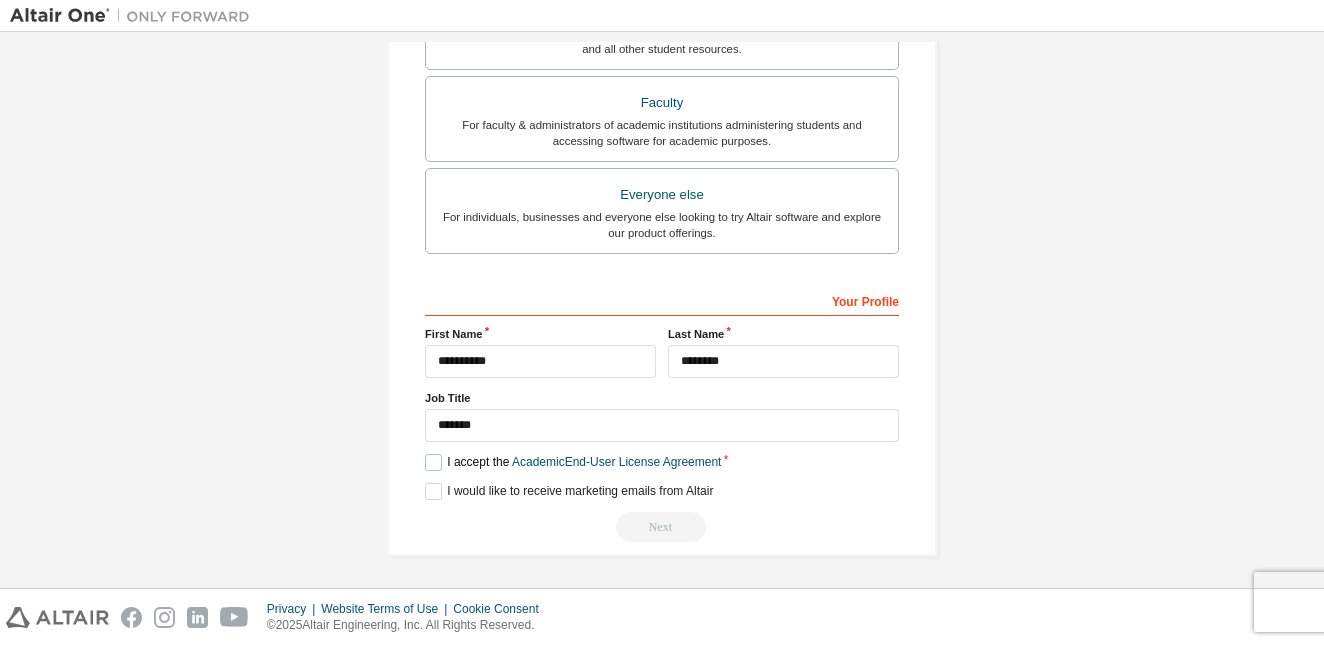 click on "I accept the   Academic   End-User License Agreement" at bounding box center [573, 462] 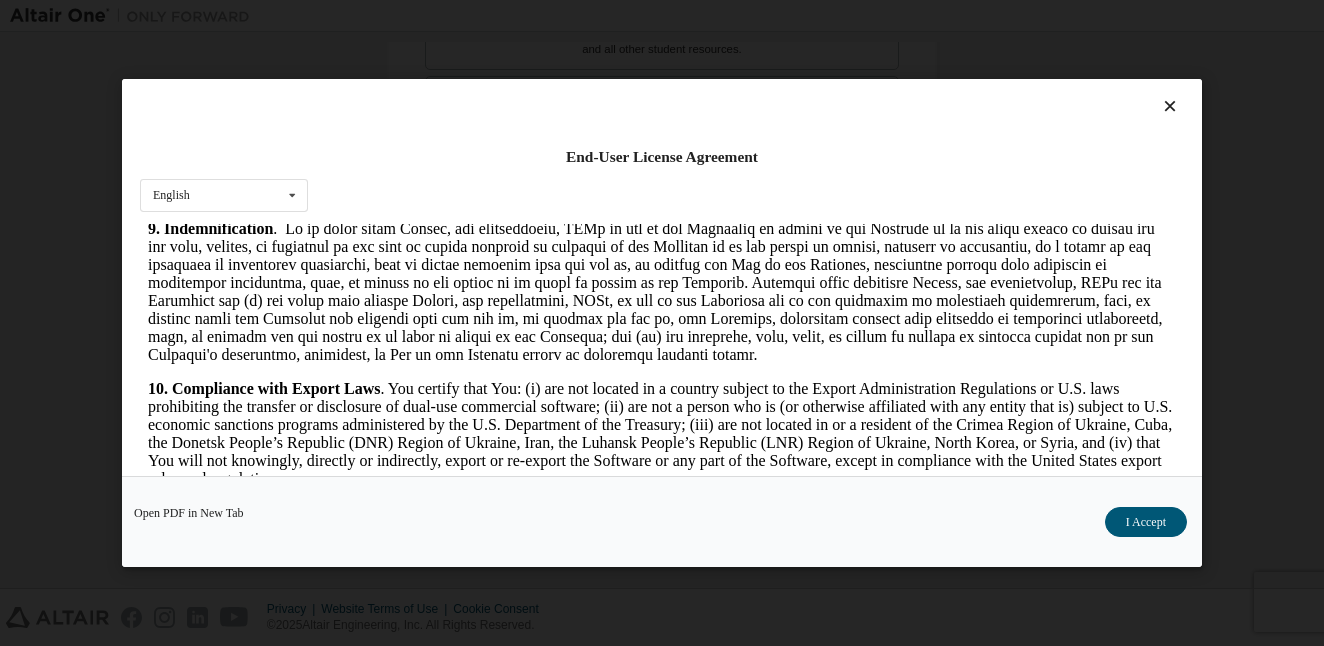 scroll, scrollTop: 3315, scrollLeft: 0, axis: vertical 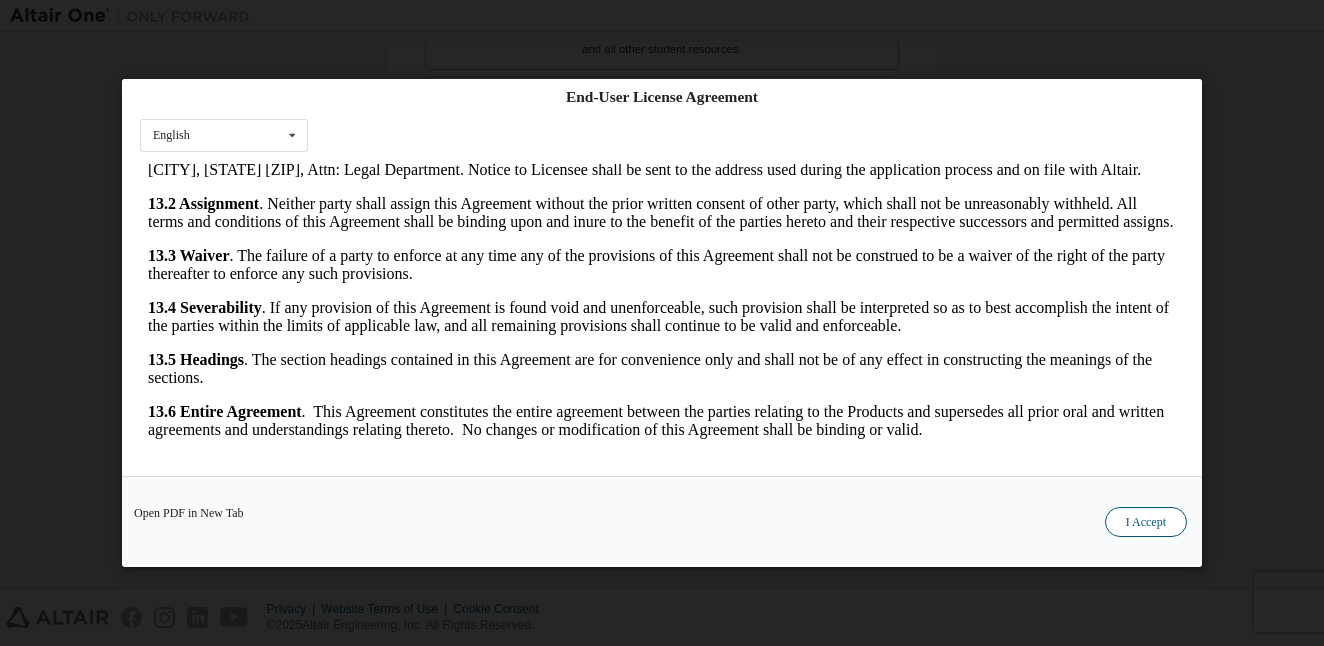 click on "I Accept" at bounding box center (1146, 522) 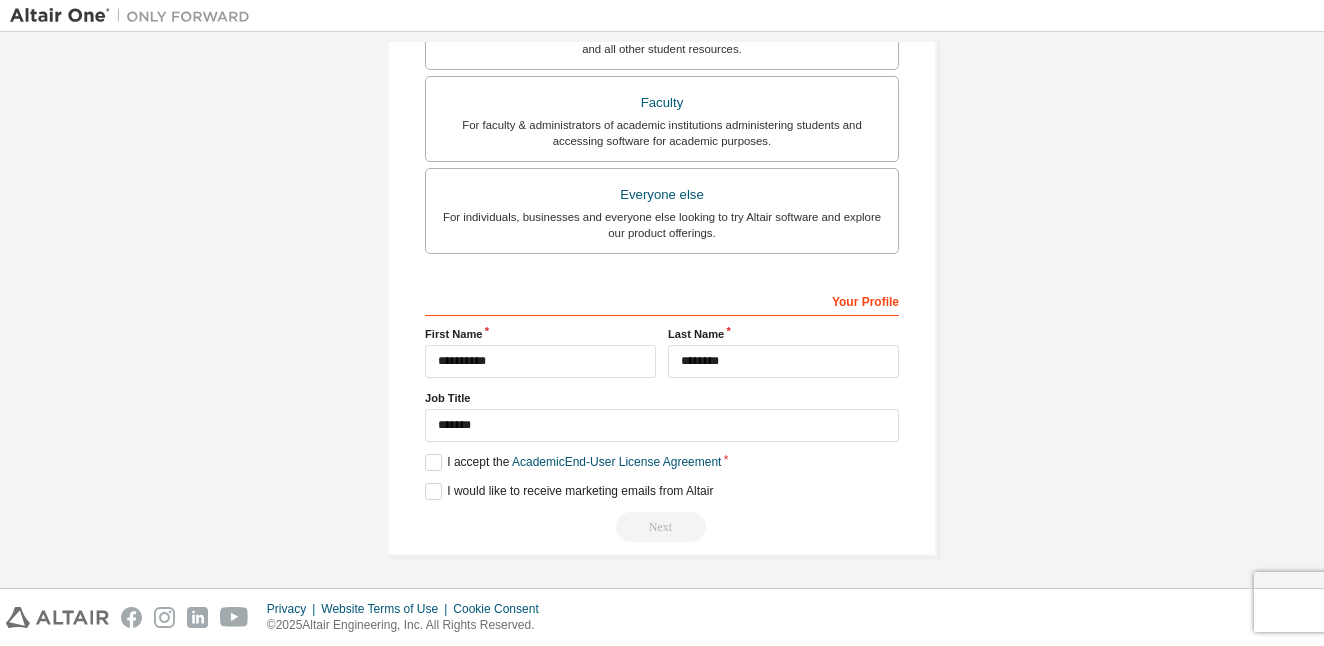 click on "Next" at bounding box center (662, 527) 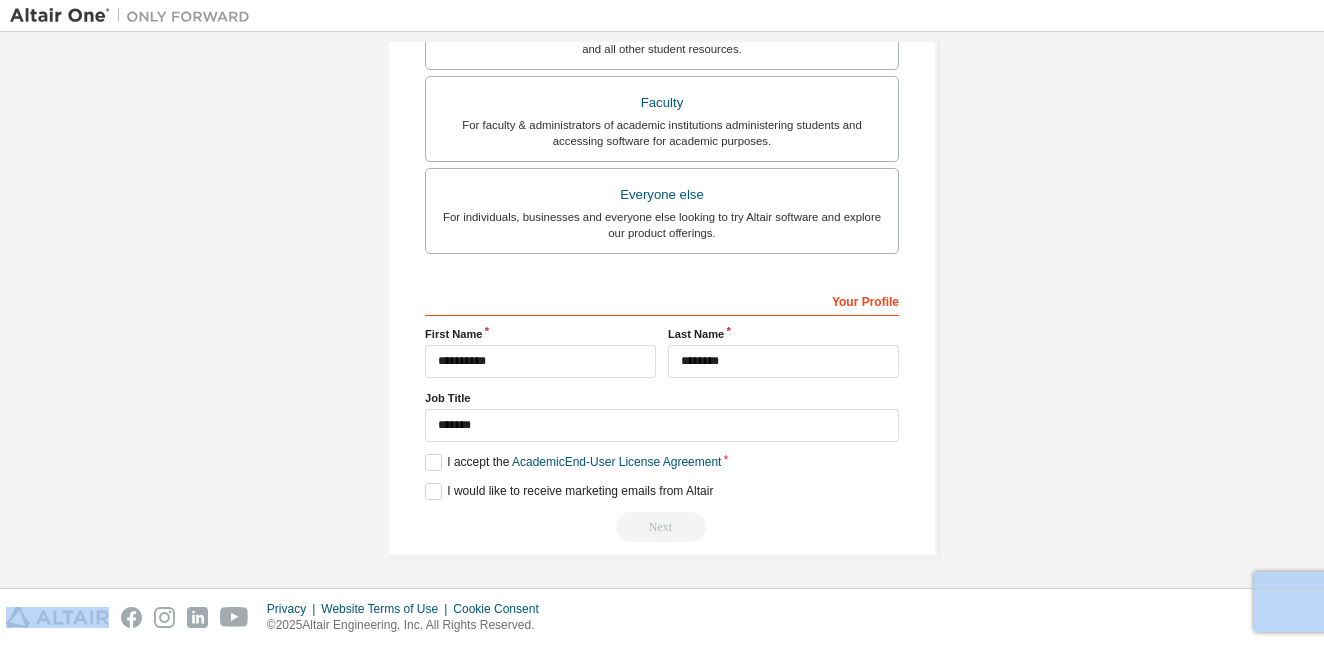 click on "Next" at bounding box center (662, 527) 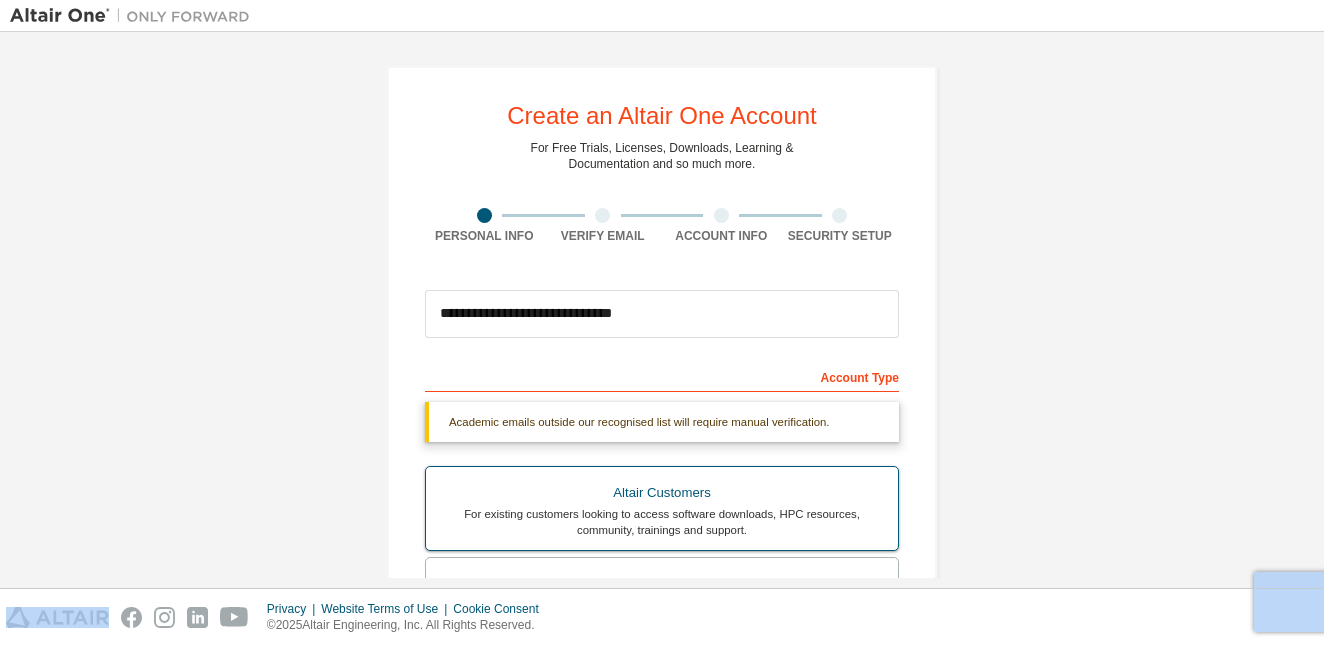 scroll, scrollTop: 0, scrollLeft: 0, axis: both 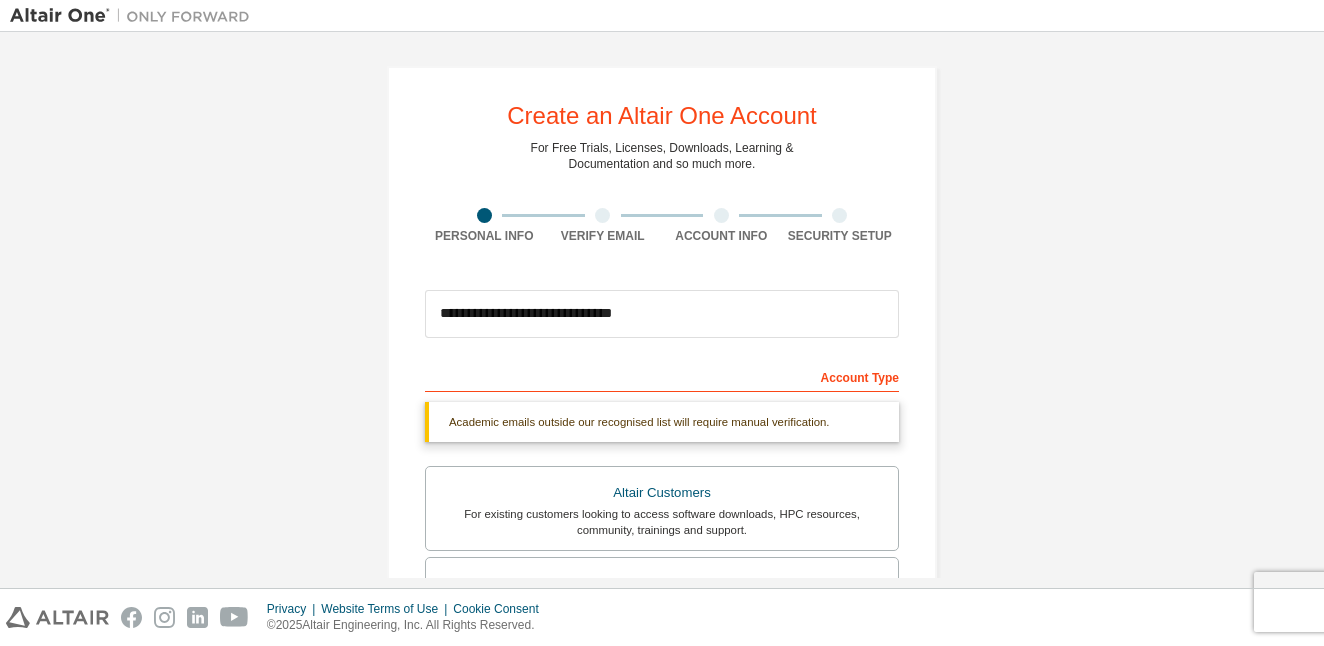 click on "Verify Email" at bounding box center (603, 226) 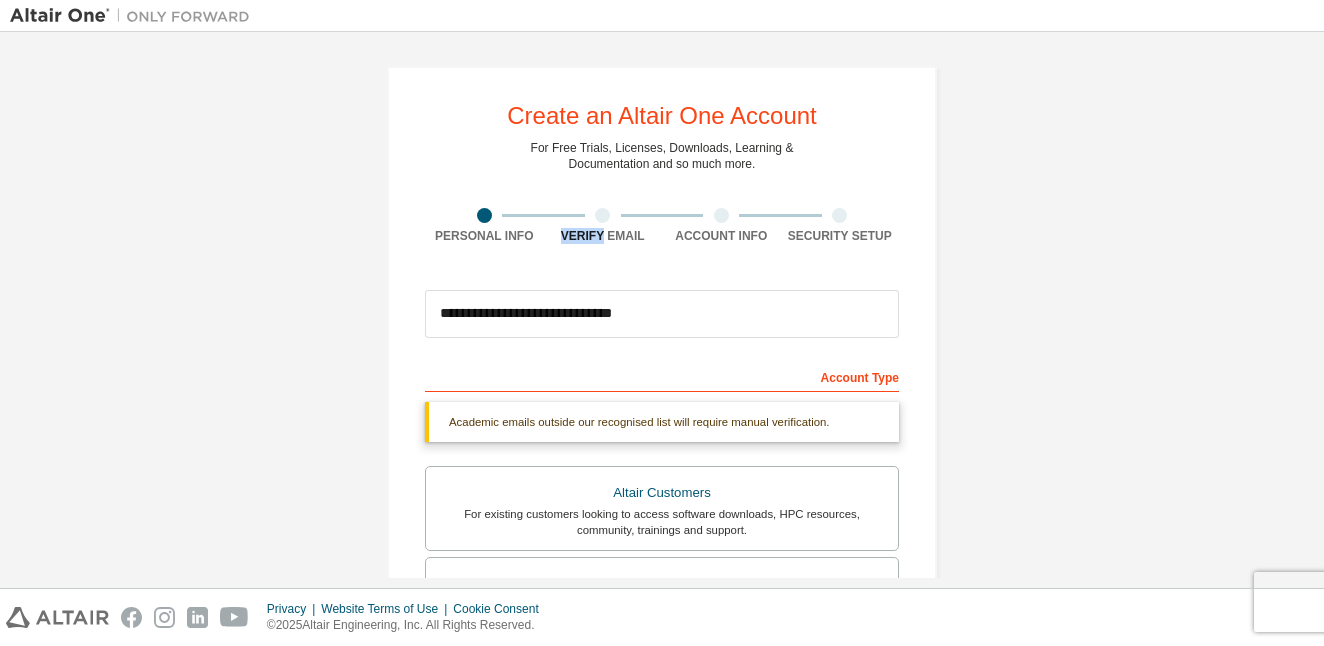 click on "Verify Email" at bounding box center (603, 226) 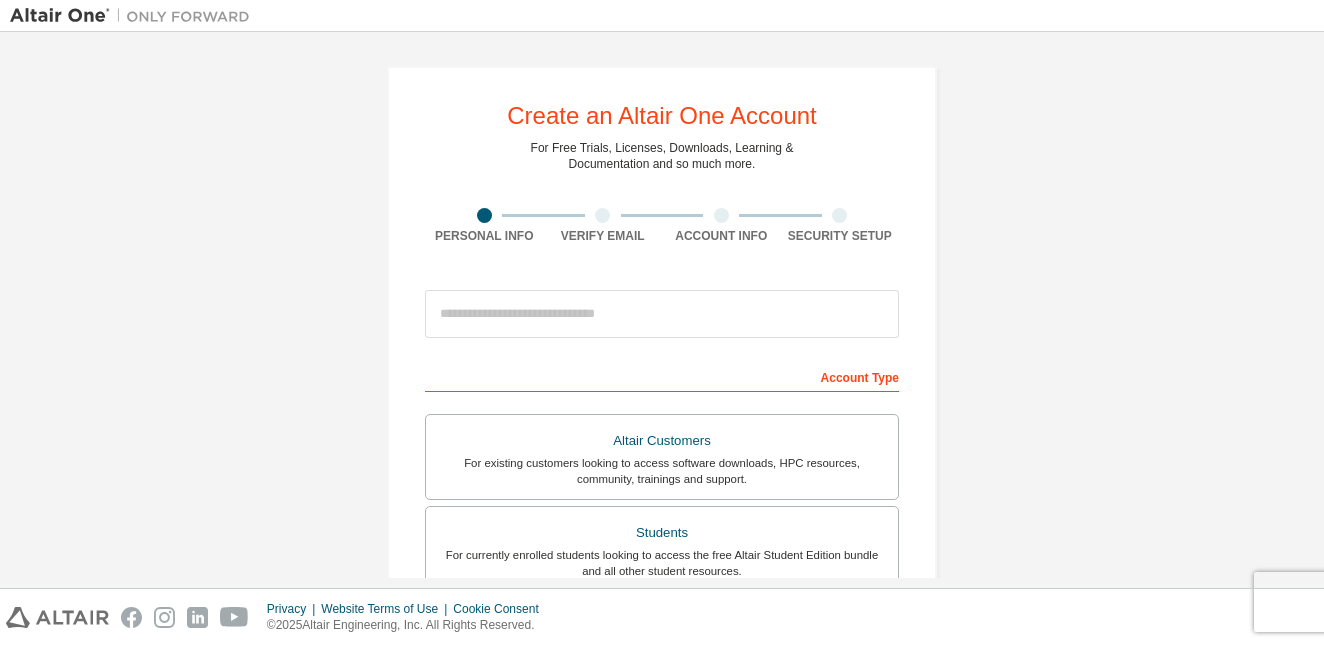 scroll, scrollTop: 0, scrollLeft: 0, axis: both 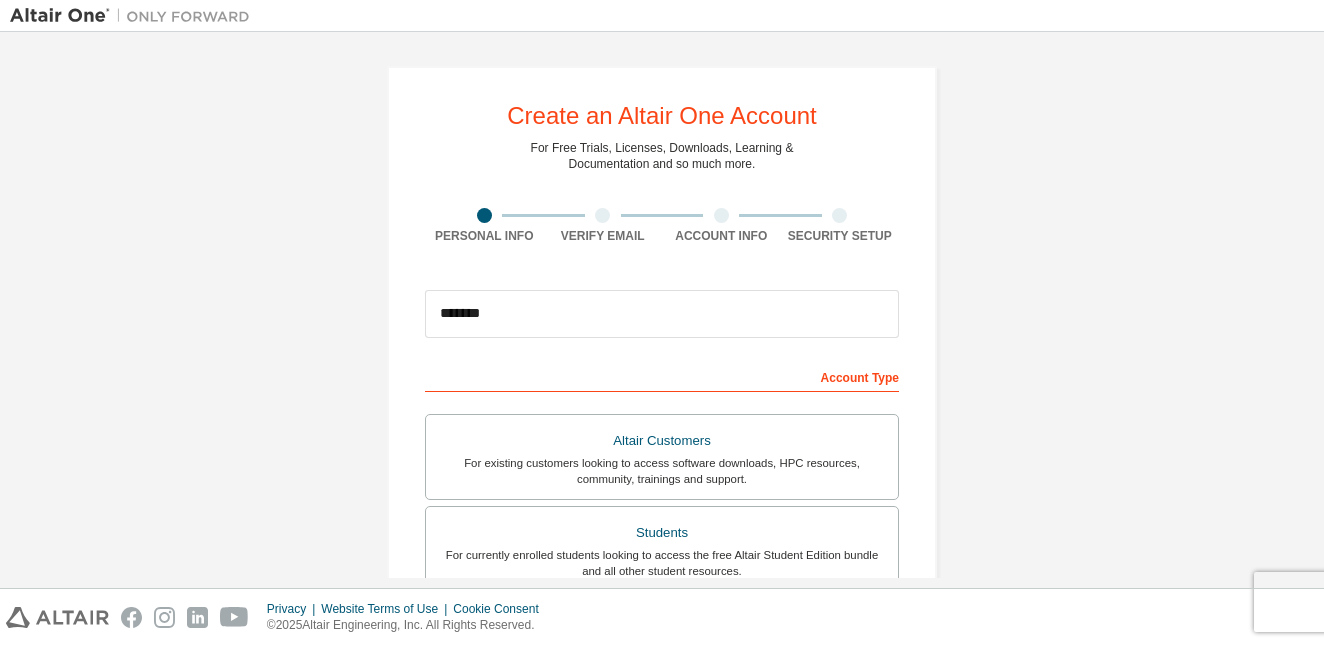 click on "Create an Altair One Account For Free Trials, Licenses, Downloads, Learning &  Documentation and so much more. Personal Info Verify Email Account Info Security Setup This is a federated email. No need to register a new account. You should be able to  login  by using your company's SSO credentials. Email already exists. Please try to  login  instead. ******* Account Type Altair Customers For existing customers looking to access software downloads, HPC resources, community, trainings and support. Students For currently enrolled students looking to access the free Altair Student Edition bundle and all other student resources. Faculty For faculty & administrators of academic institutions administering students and accessing software for academic purposes. Everyone else For individuals, businesses and everyone else looking to try Altair software and explore our product offerings. Your Profile First Name Last Name Job Title I accept the    End-User License Agreement Next" at bounding box center (662, 571) 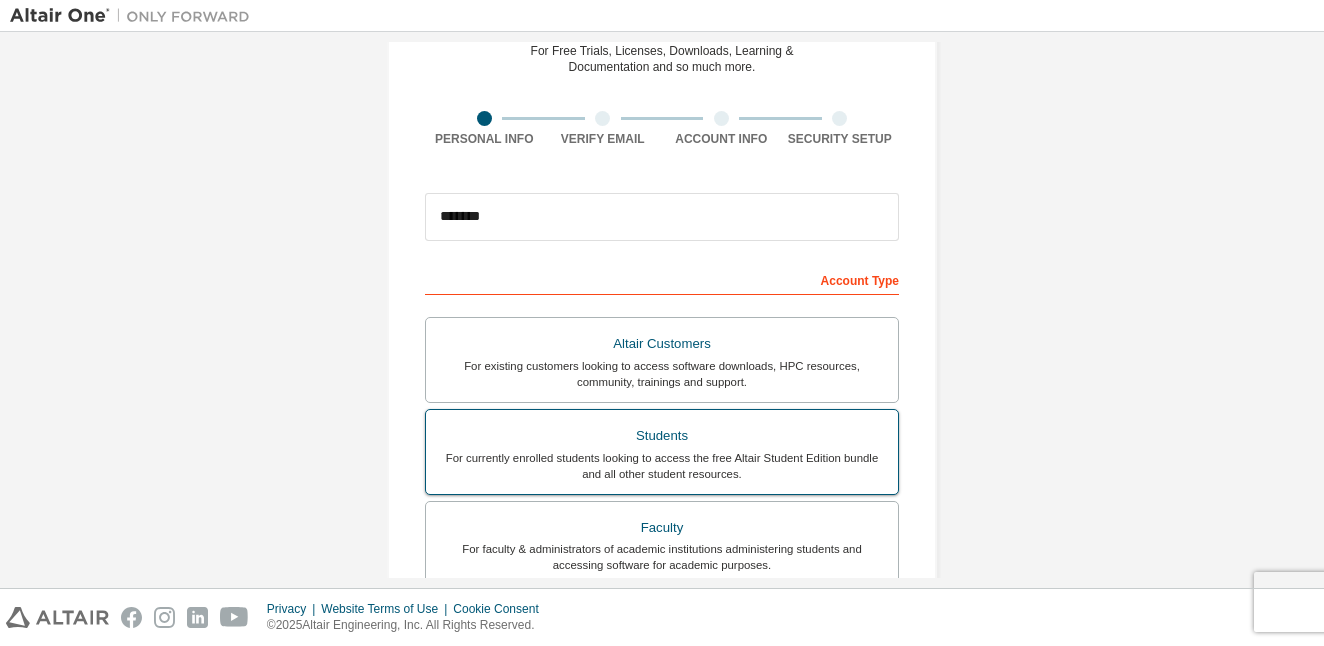 scroll, scrollTop: 100, scrollLeft: 0, axis: vertical 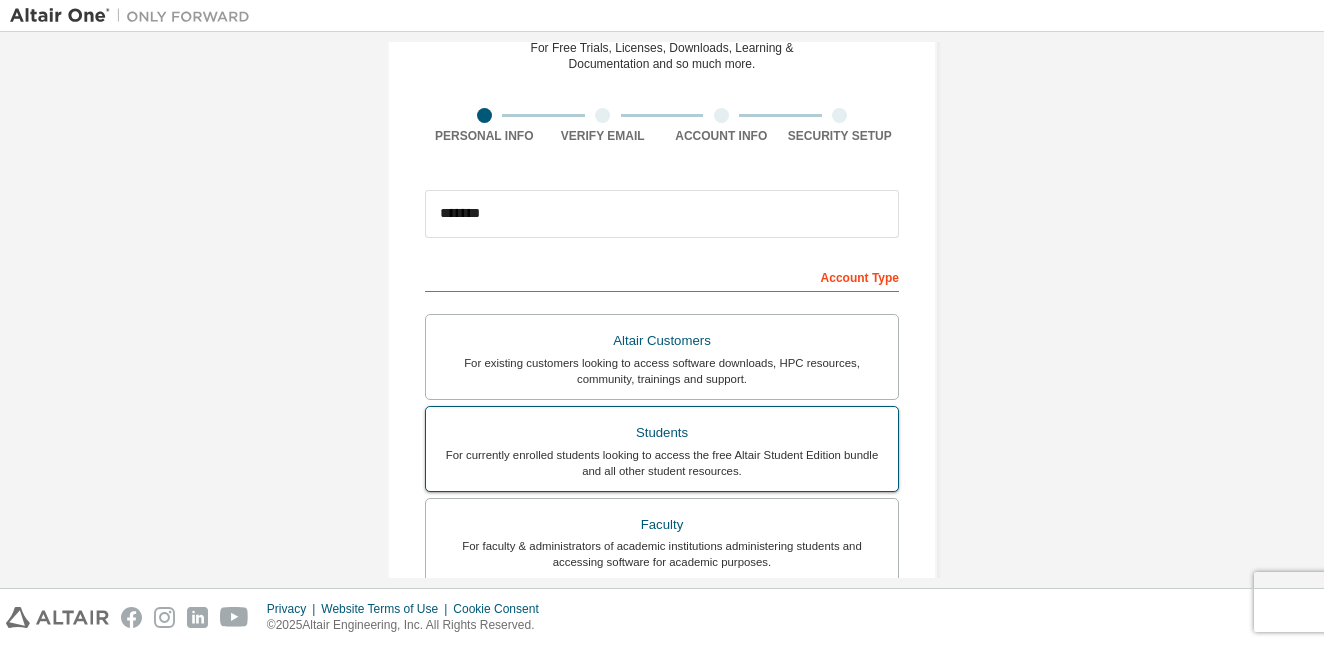 click on "Students" at bounding box center (662, 433) 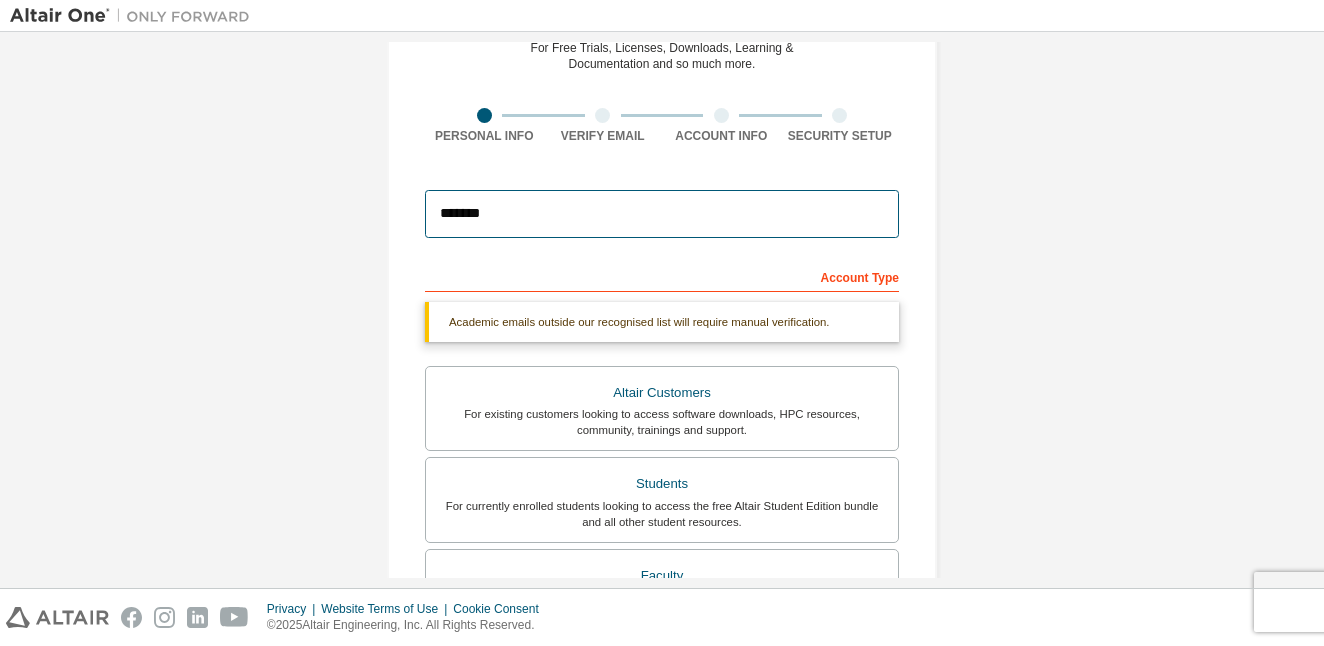 click on "*******" at bounding box center [662, 214] 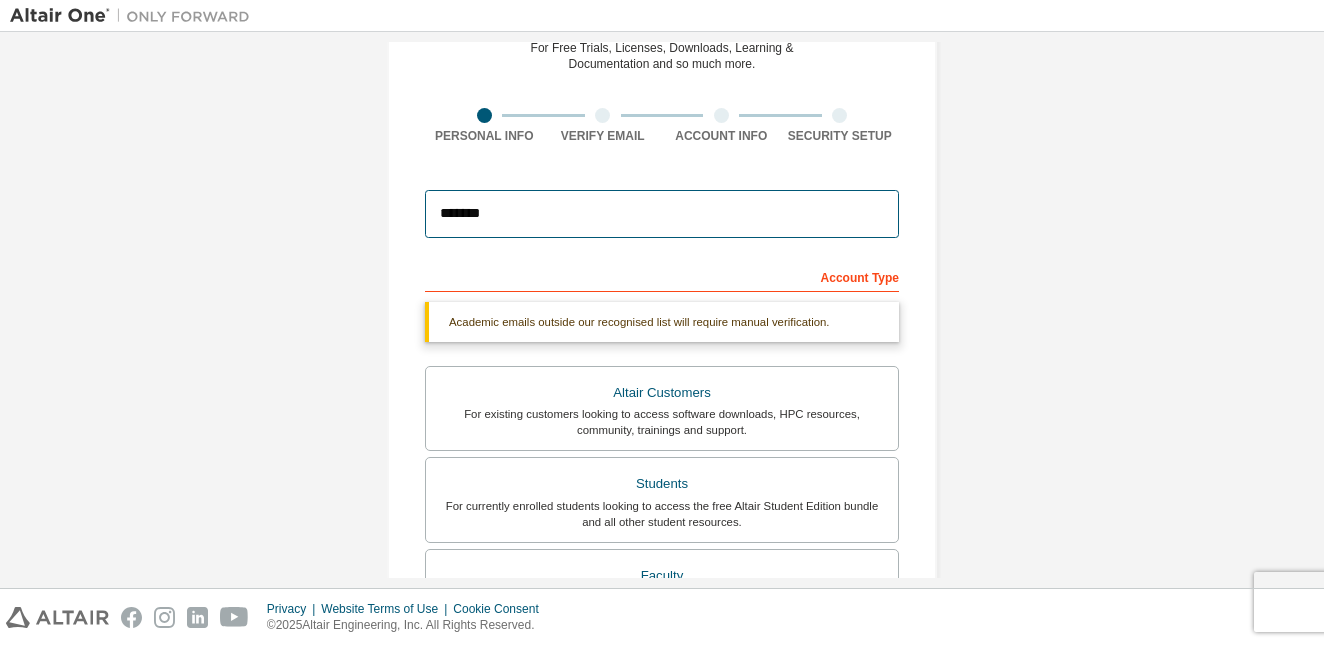 click on "*******" at bounding box center (662, 214) 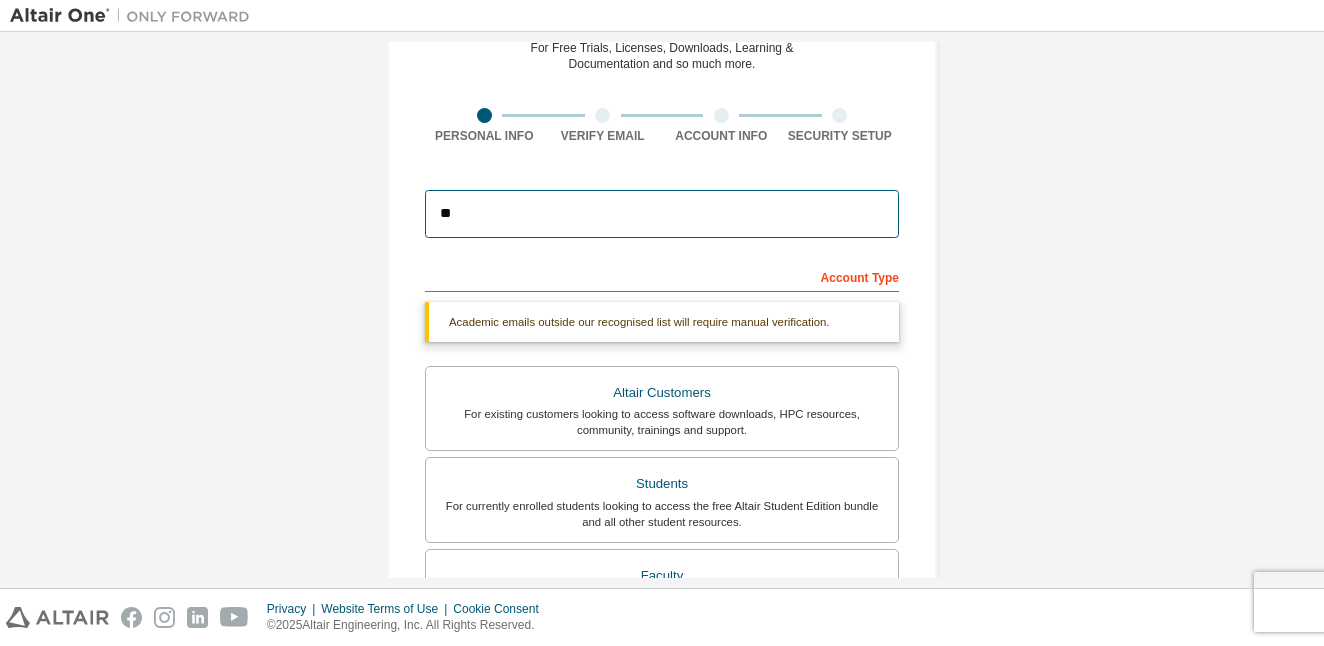 type on "*" 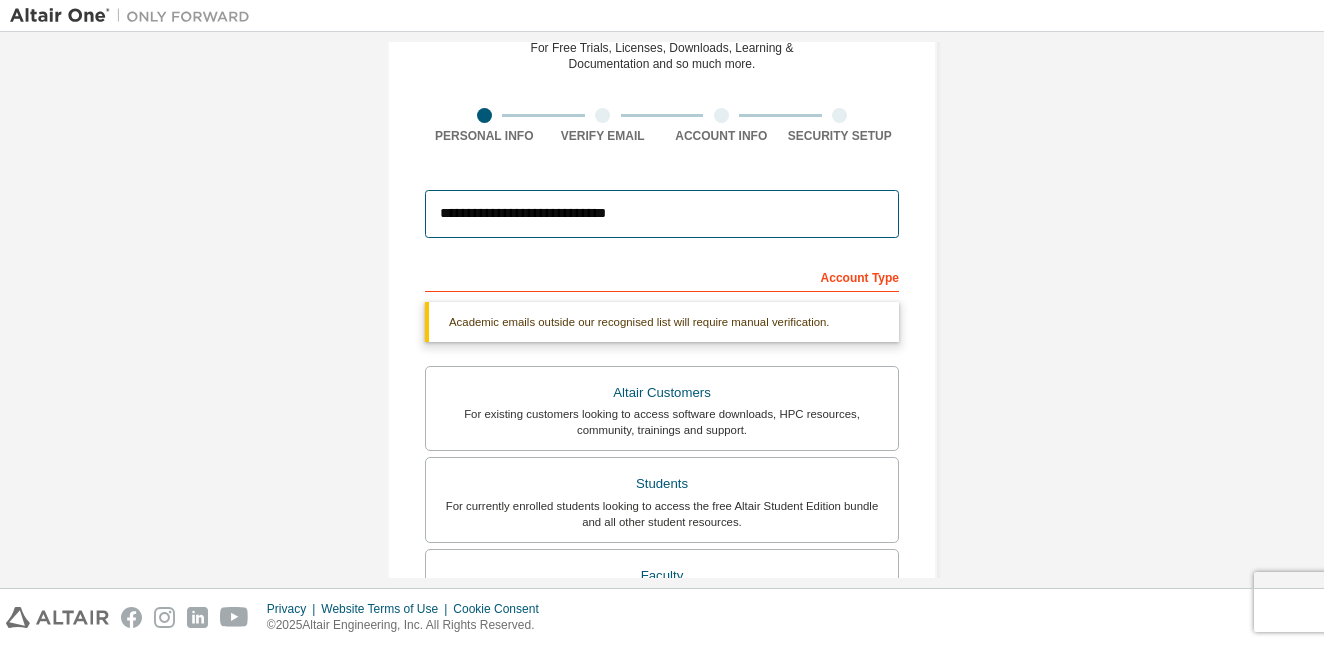 type on "**********" 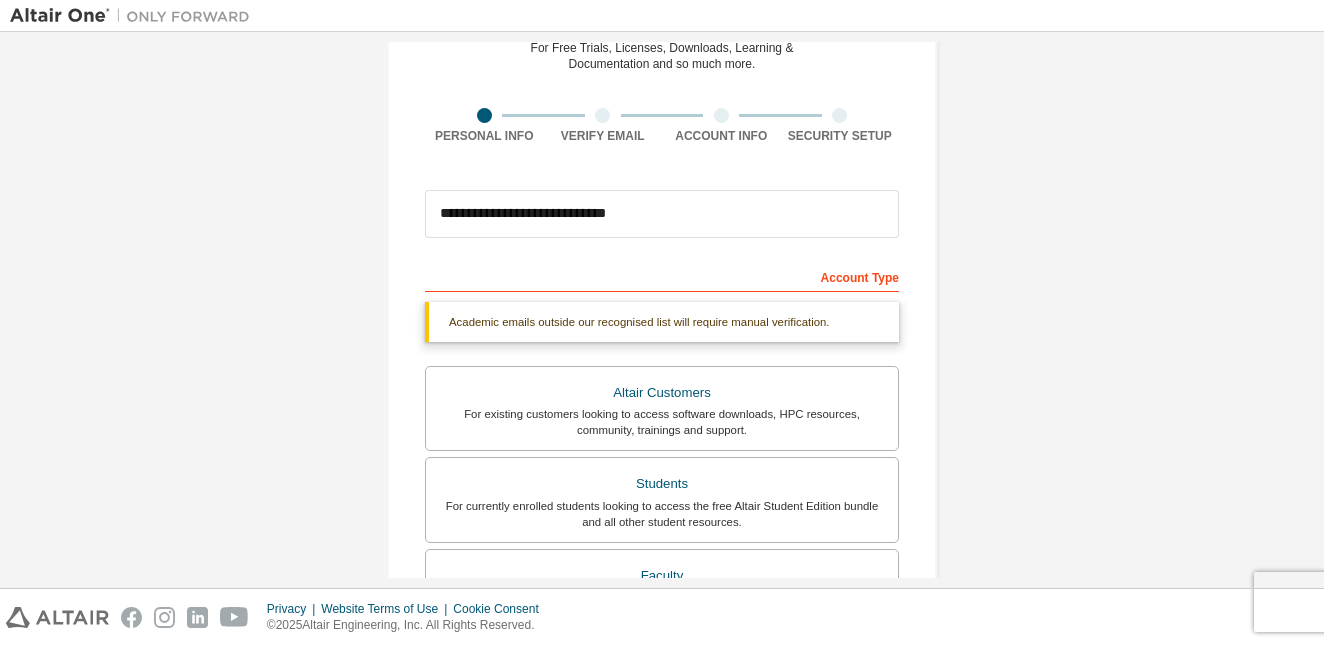 click on "**********" at bounding box center (662, 497) 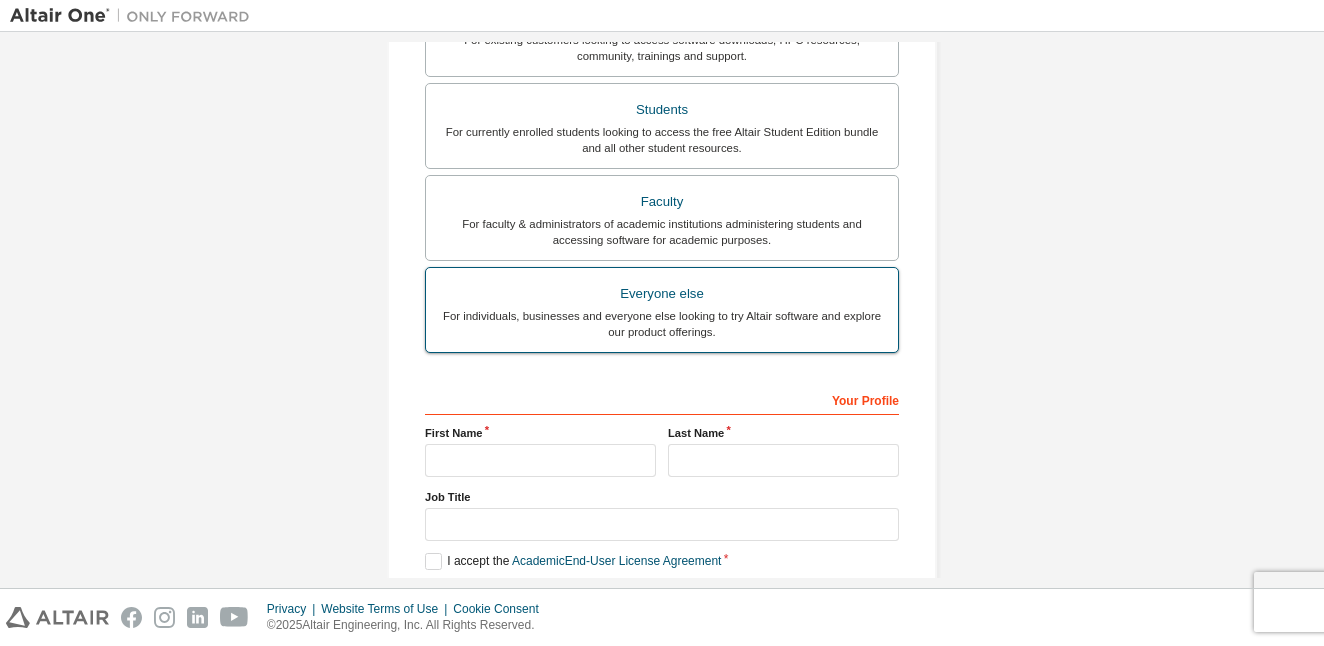 scroll, scrollTop: 480, scrollLeft: 0, axis: vertical 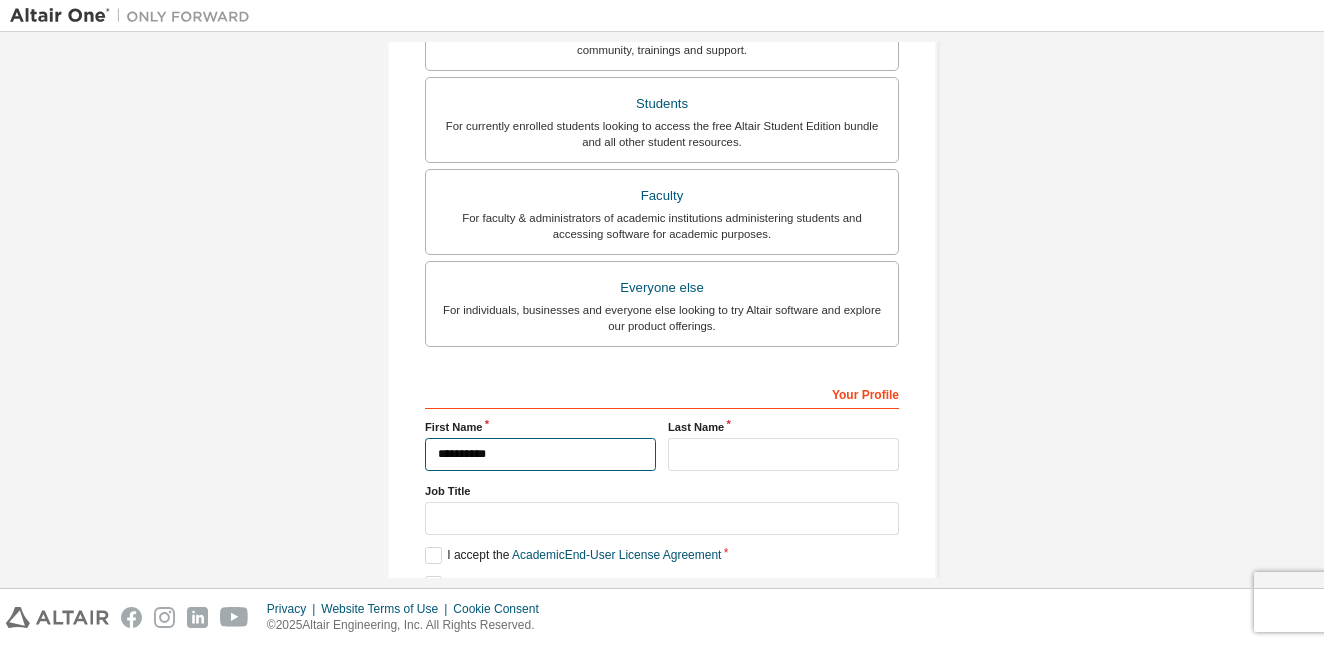type on "**********" 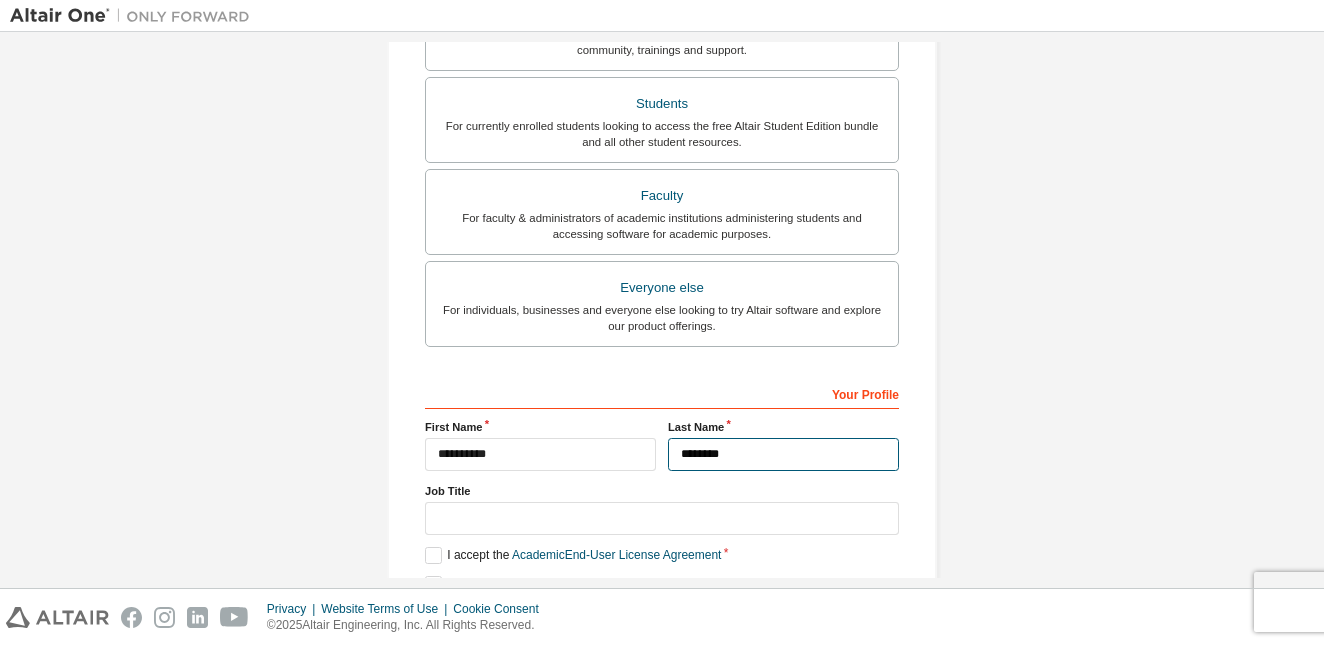 type on "********" 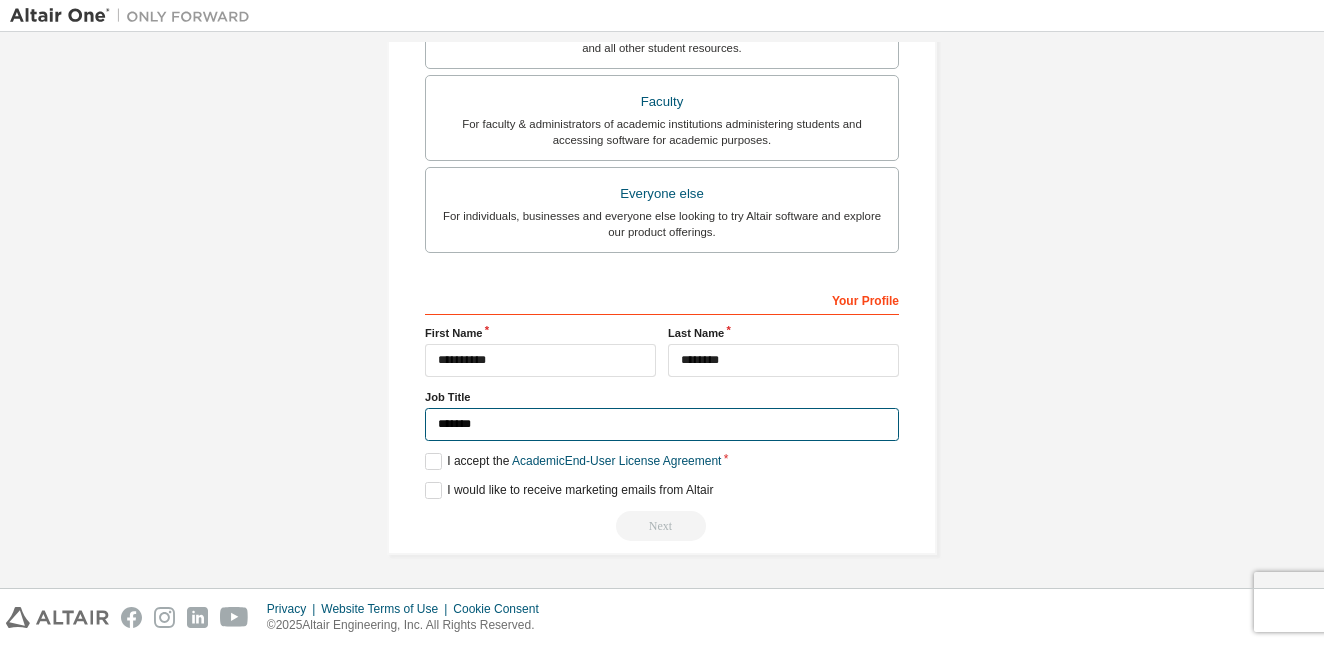 scroll, scrollTop: 573, scrollLeft: 0, axis: vertical 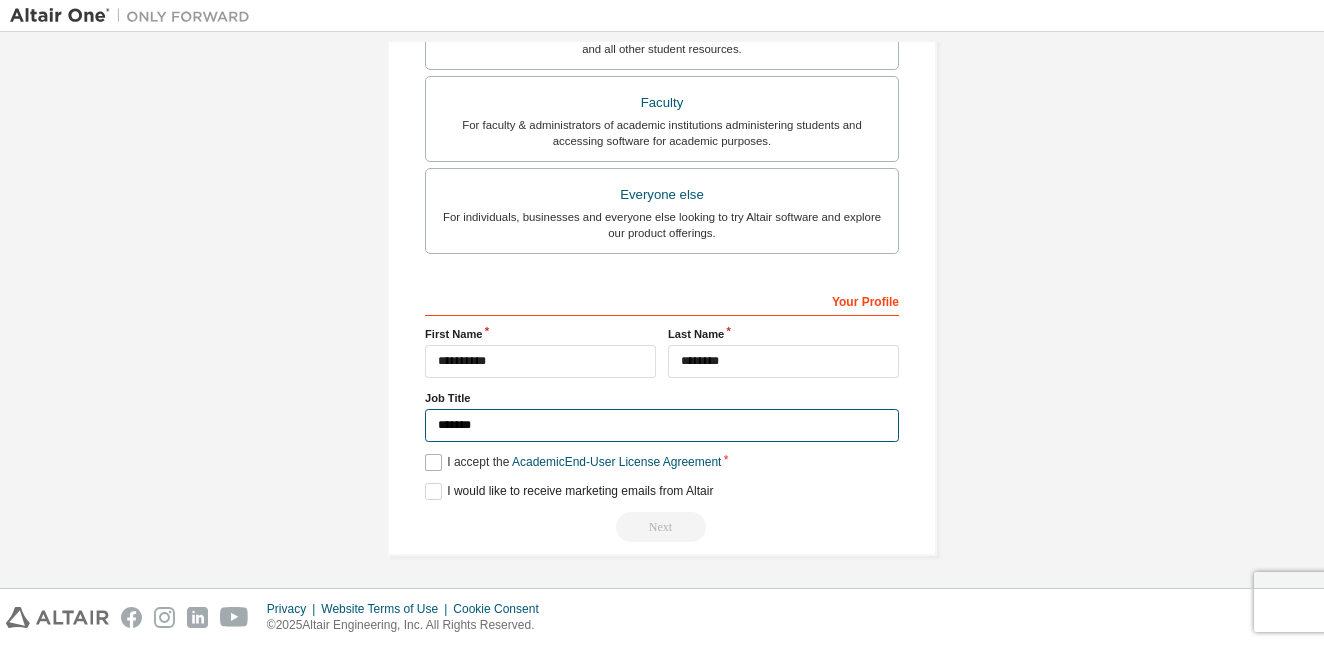 type on "*******" 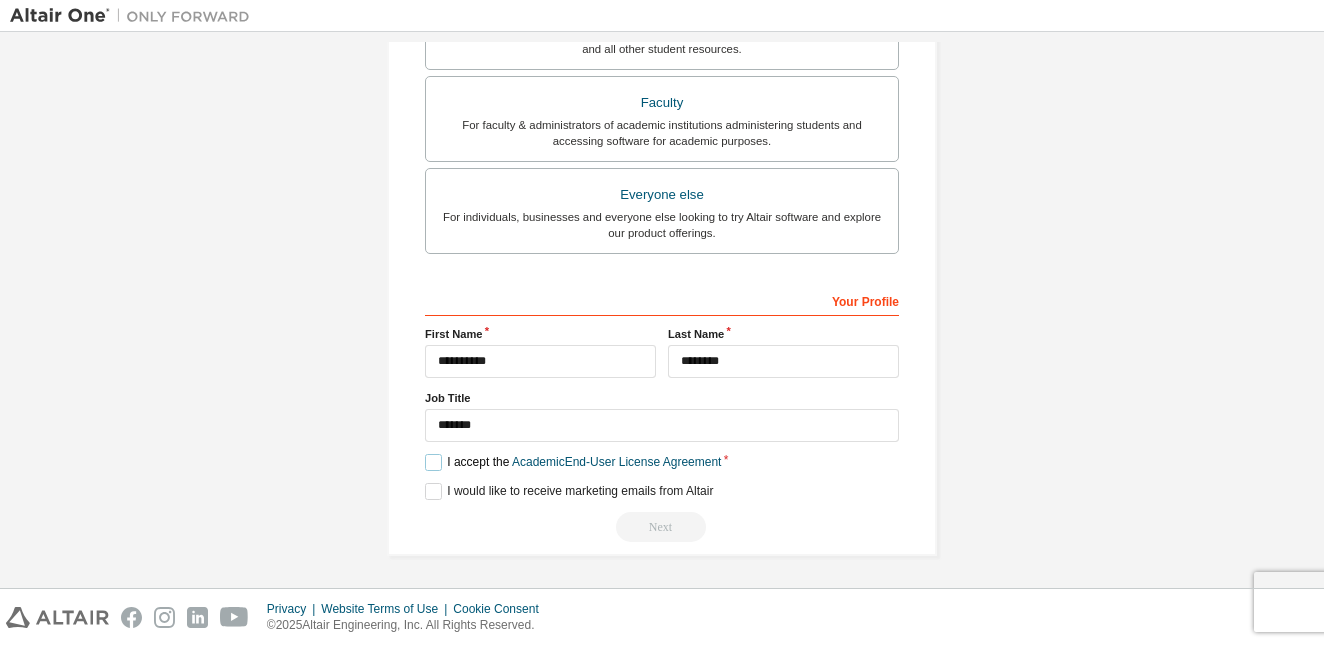 click on "I accept the   Academic   End-User License Agreement" at bounding box center (573, 462) 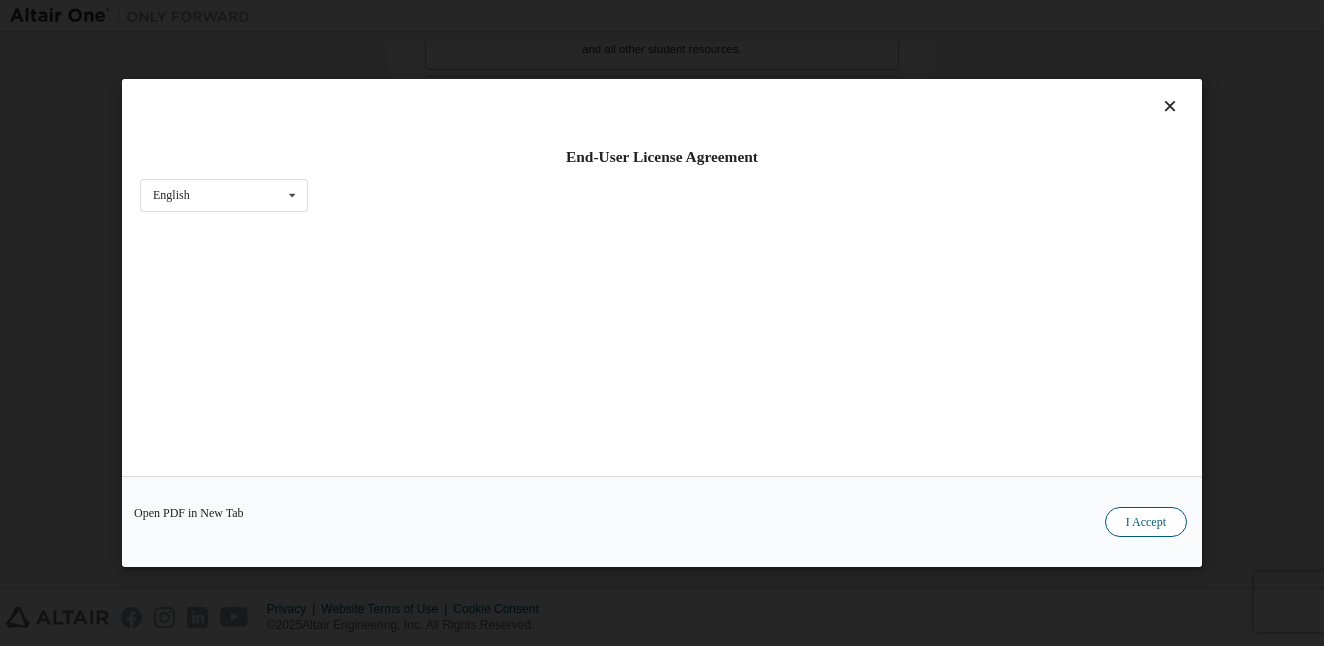 click on "I Accept" at bounding box center (1146, 522) 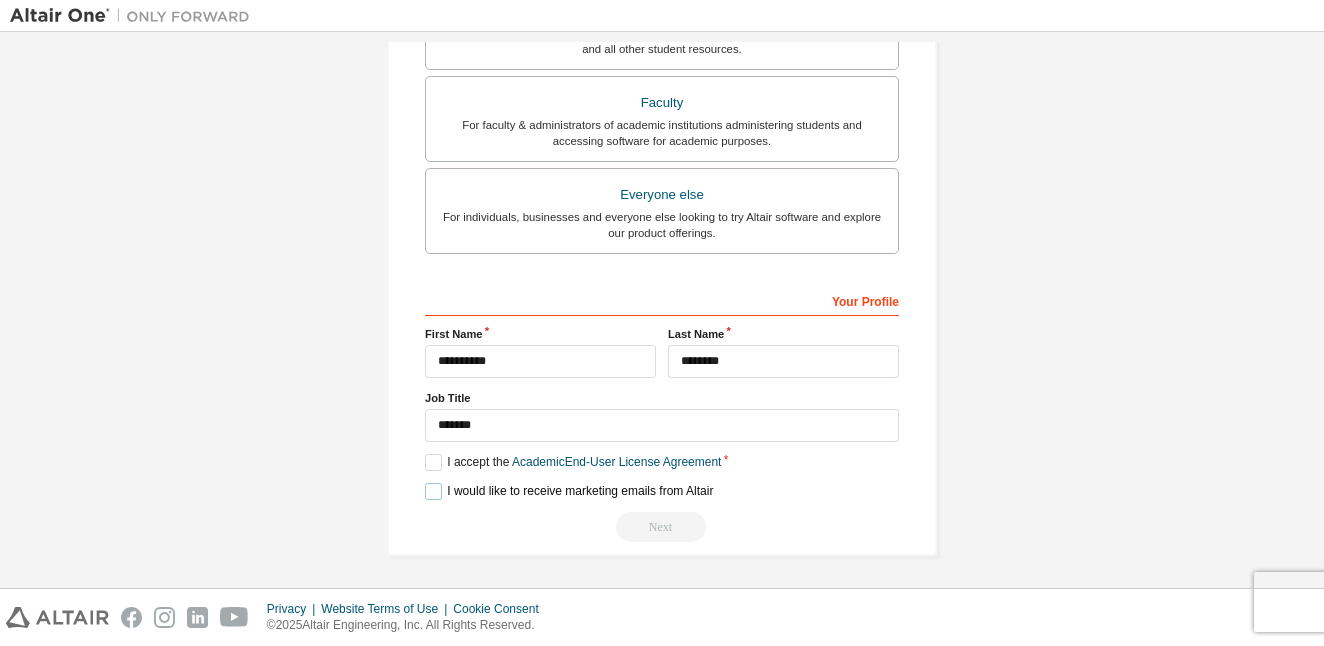 click on "I would like to receive marketing emails from Altair" at bounding box center [569, 491] 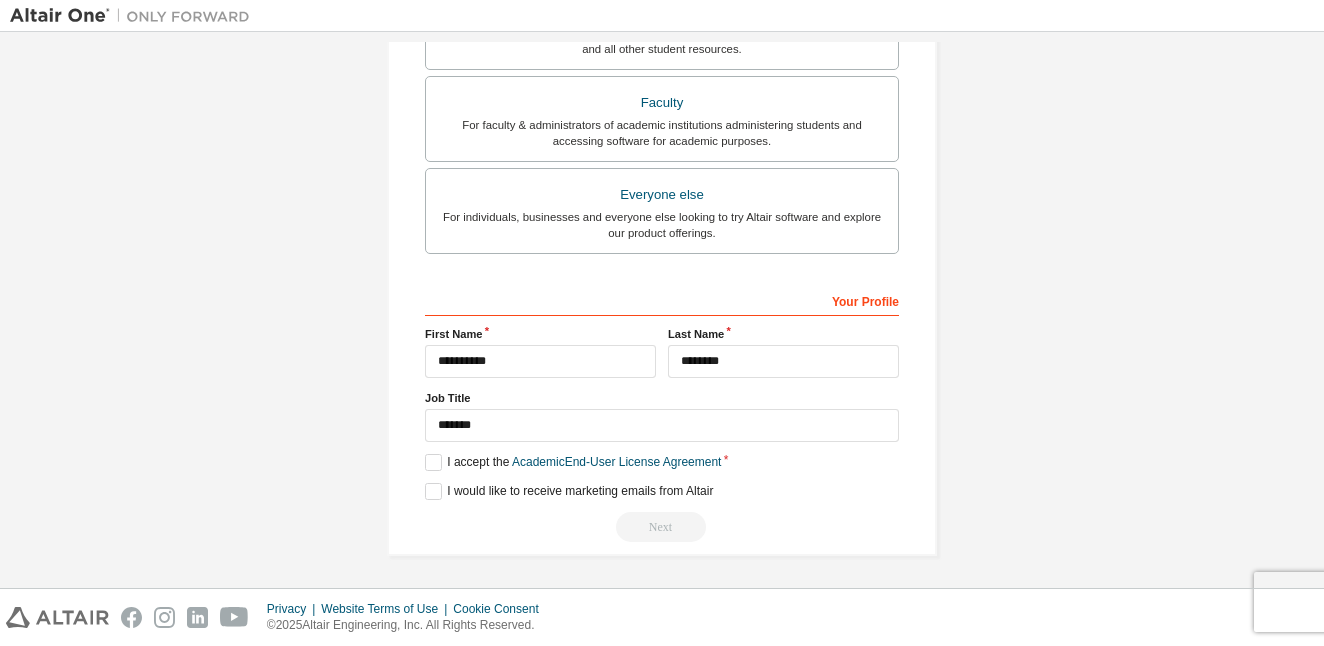 click on "Next" at bounding box center [662, 527] 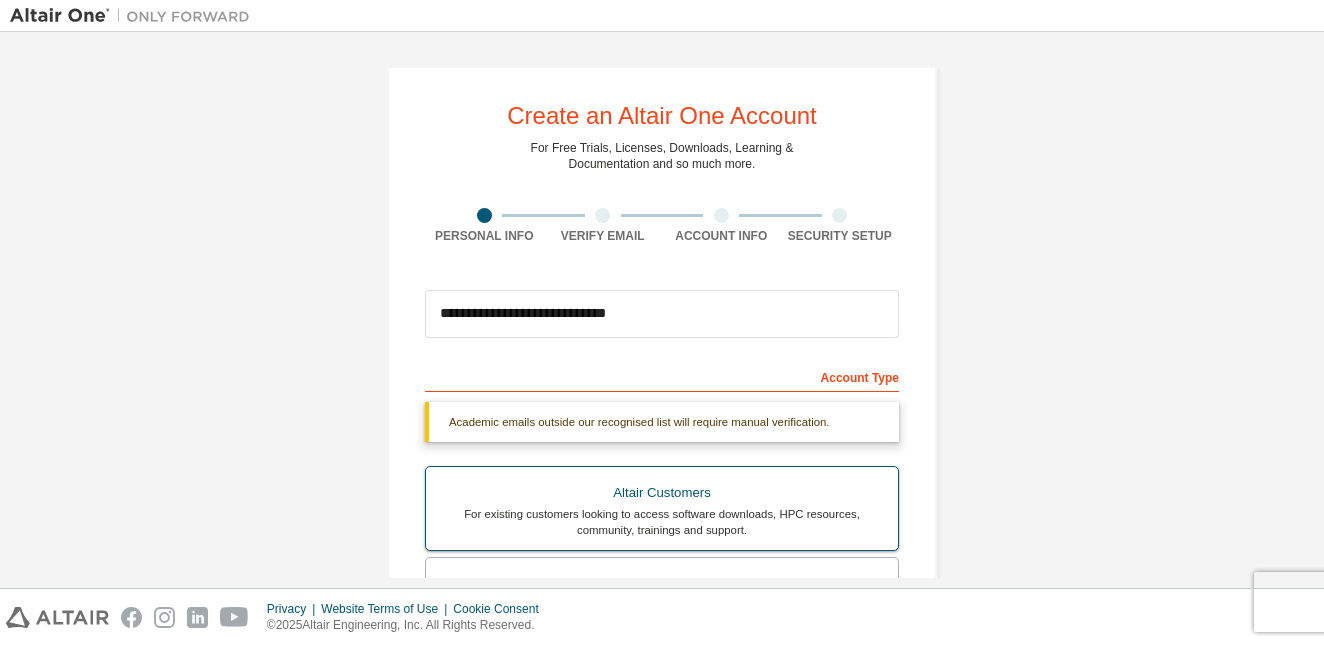 scroll, scrollTop: 0, scrollLeft: 0, axis: both 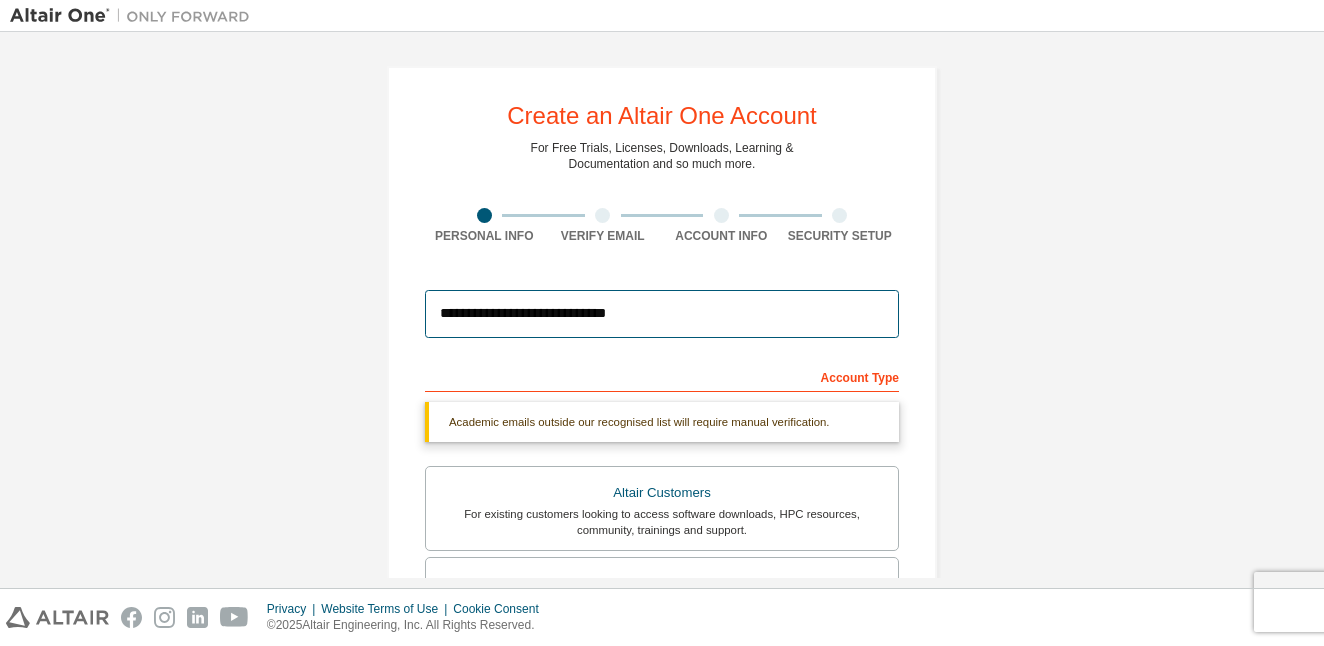 click on "**********" at bounding box center (662, 314) 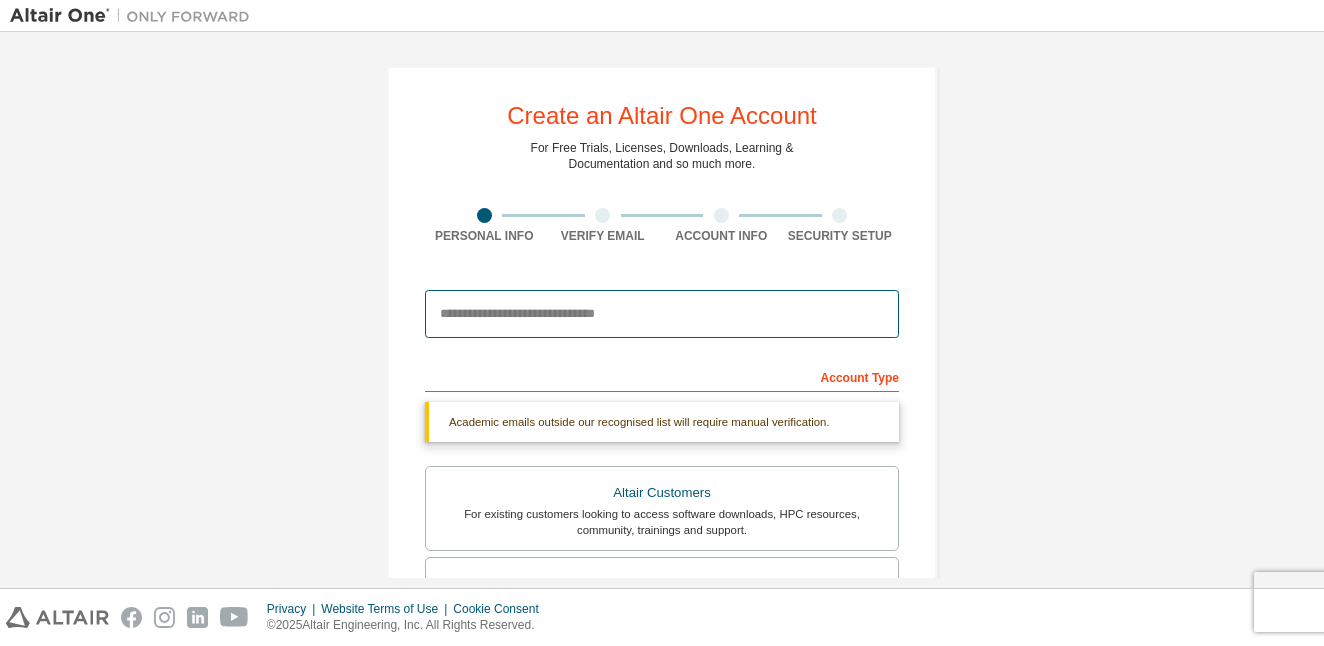 click at bounding box center (662, 314) 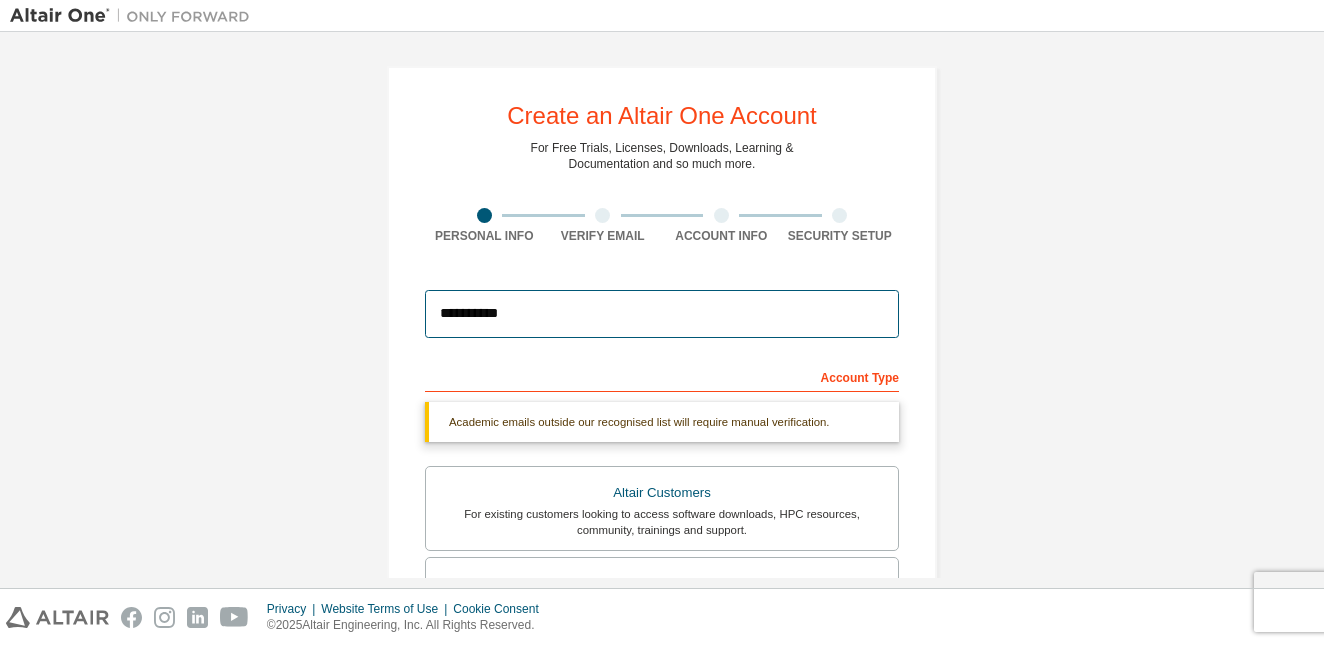 type on "**********" 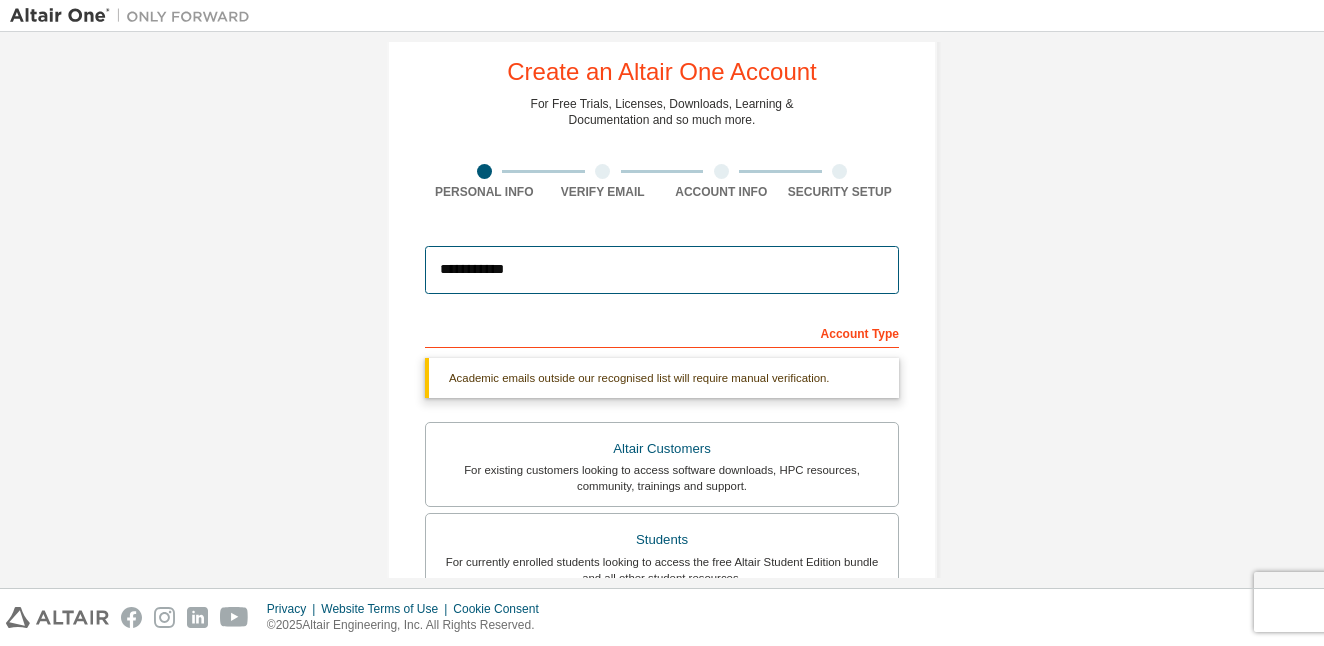 scroll, scrollTop: 55, scrollLeft: 0, axis: vertical 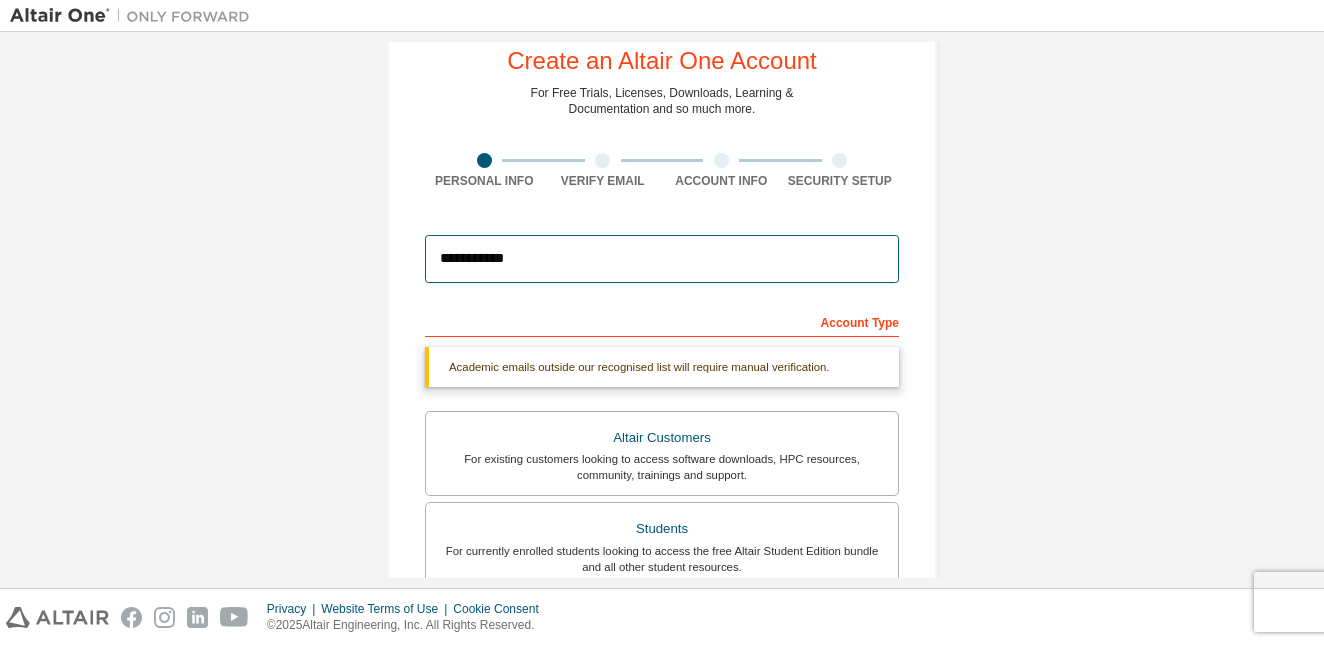 click on "**********" at bounding box center (662, 259) 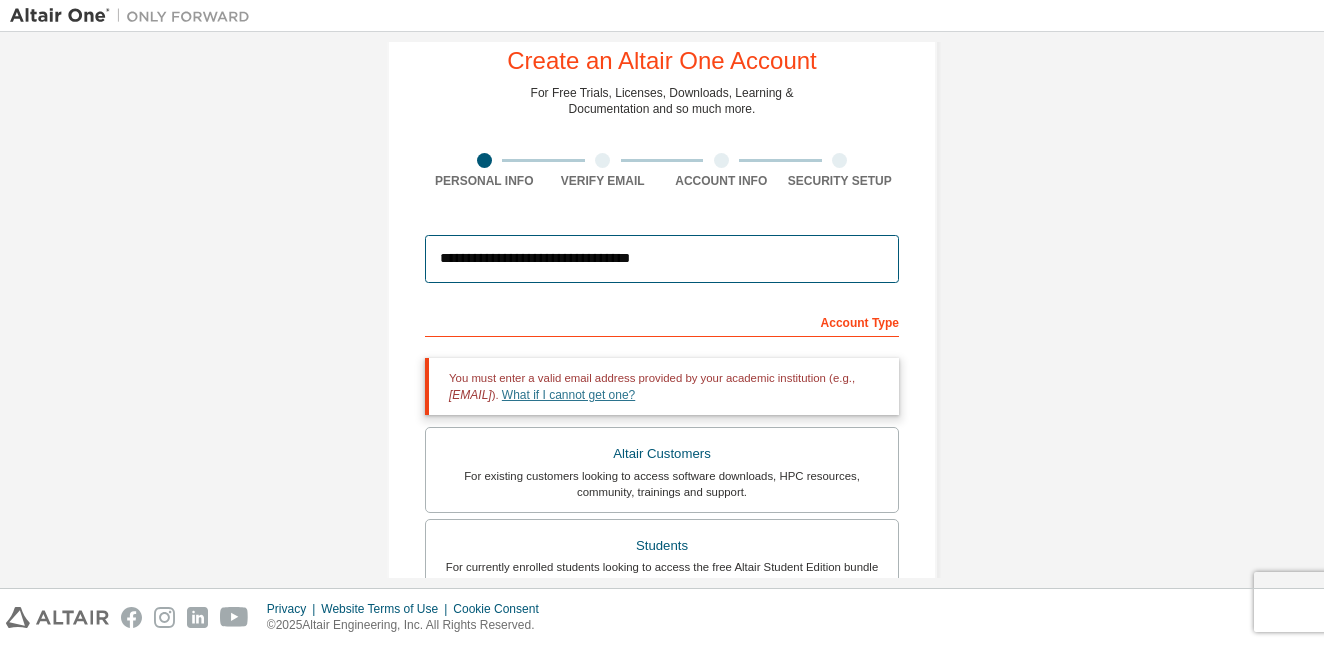 type on "**********" 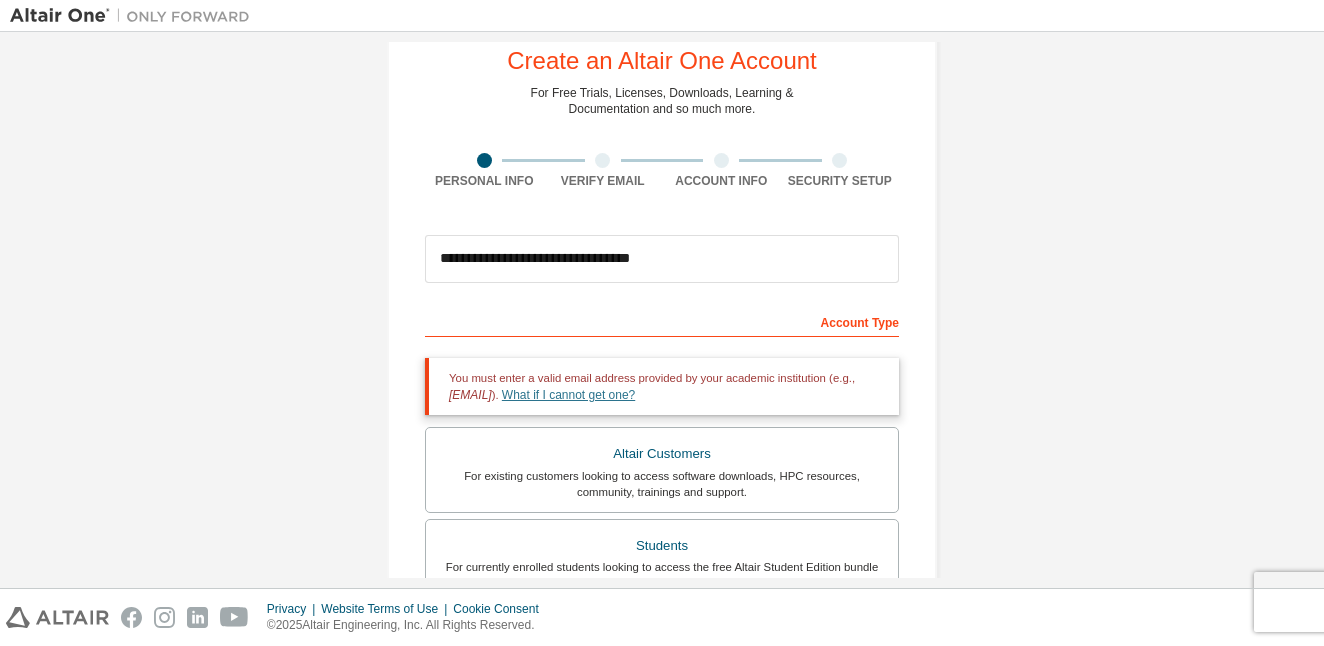 click on "What if I cannot get one?" at bounding box center (568, 395) 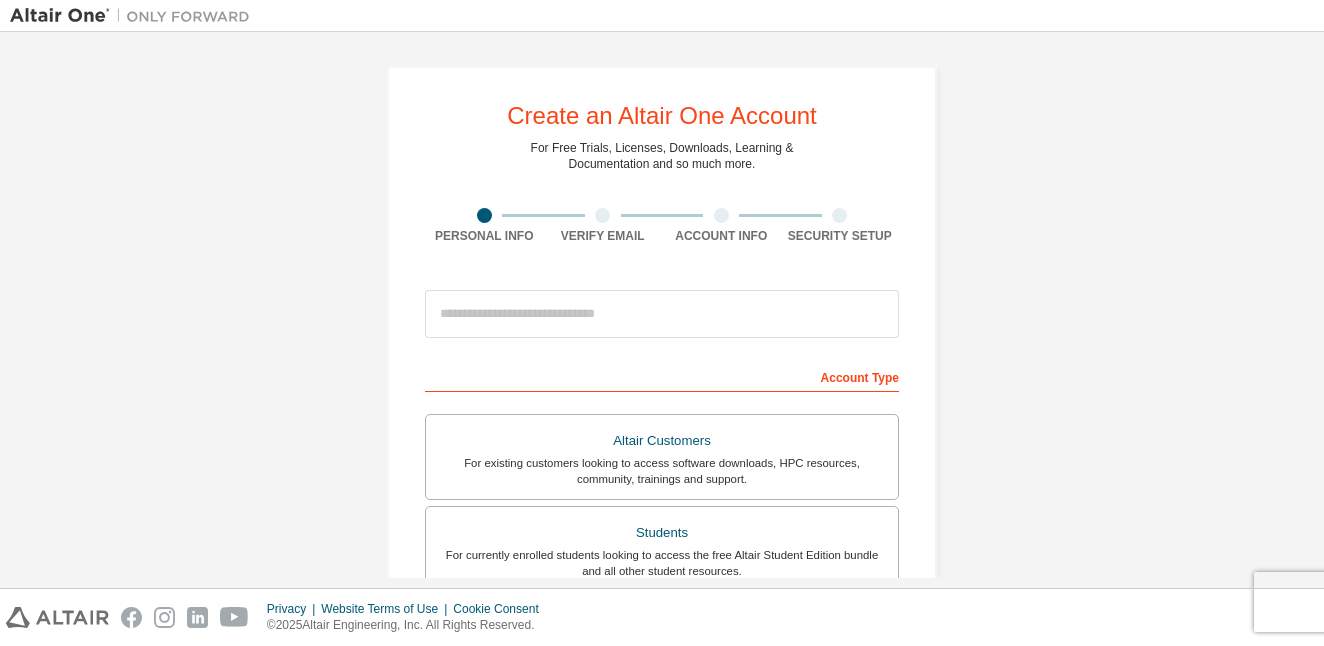 scroll, scrollTop: 0, scrollLeft: 0, axis: both 